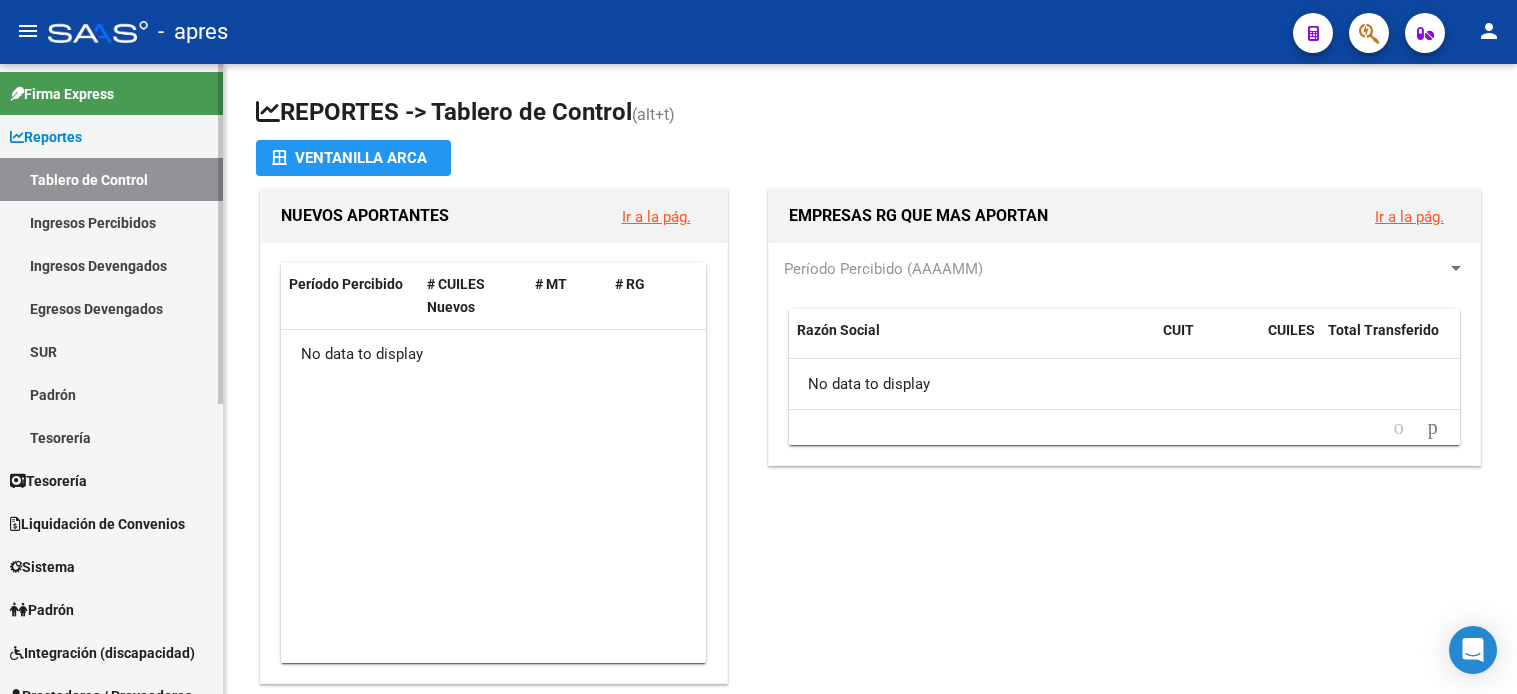 scroll, scrollTop: 0, scrollLeft: 0, axis: both 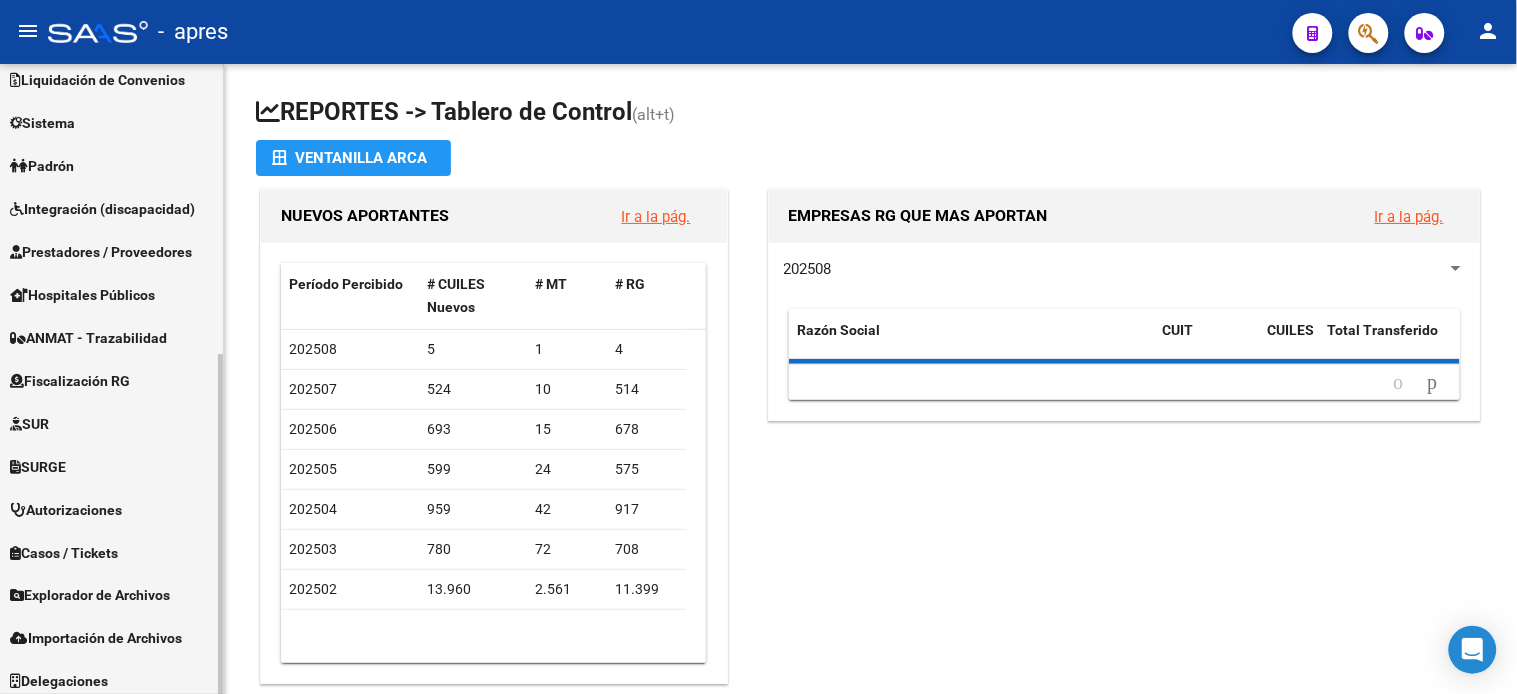 click on "Fiscalización RG" at bounding box center (70, 381) 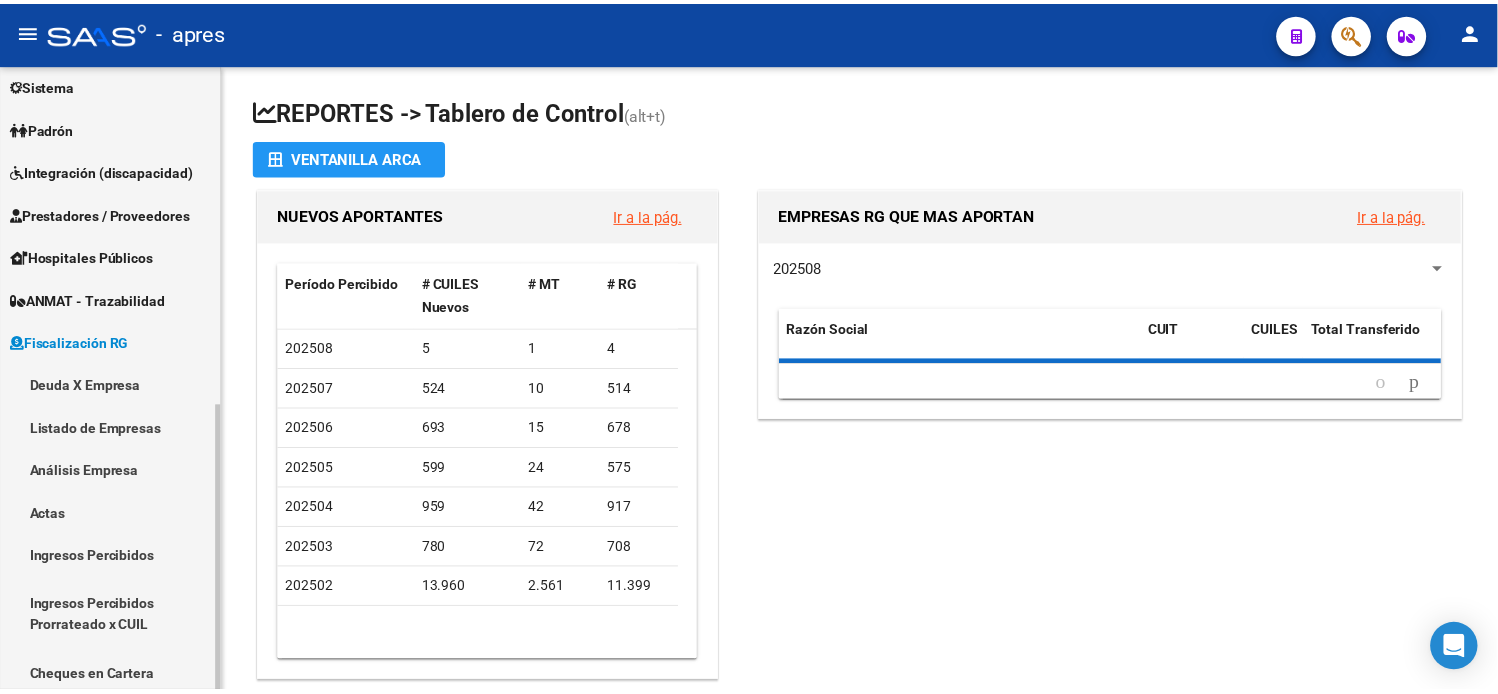 scroll, scrollTop: 143, scrollLeft: 0, axis: vertical 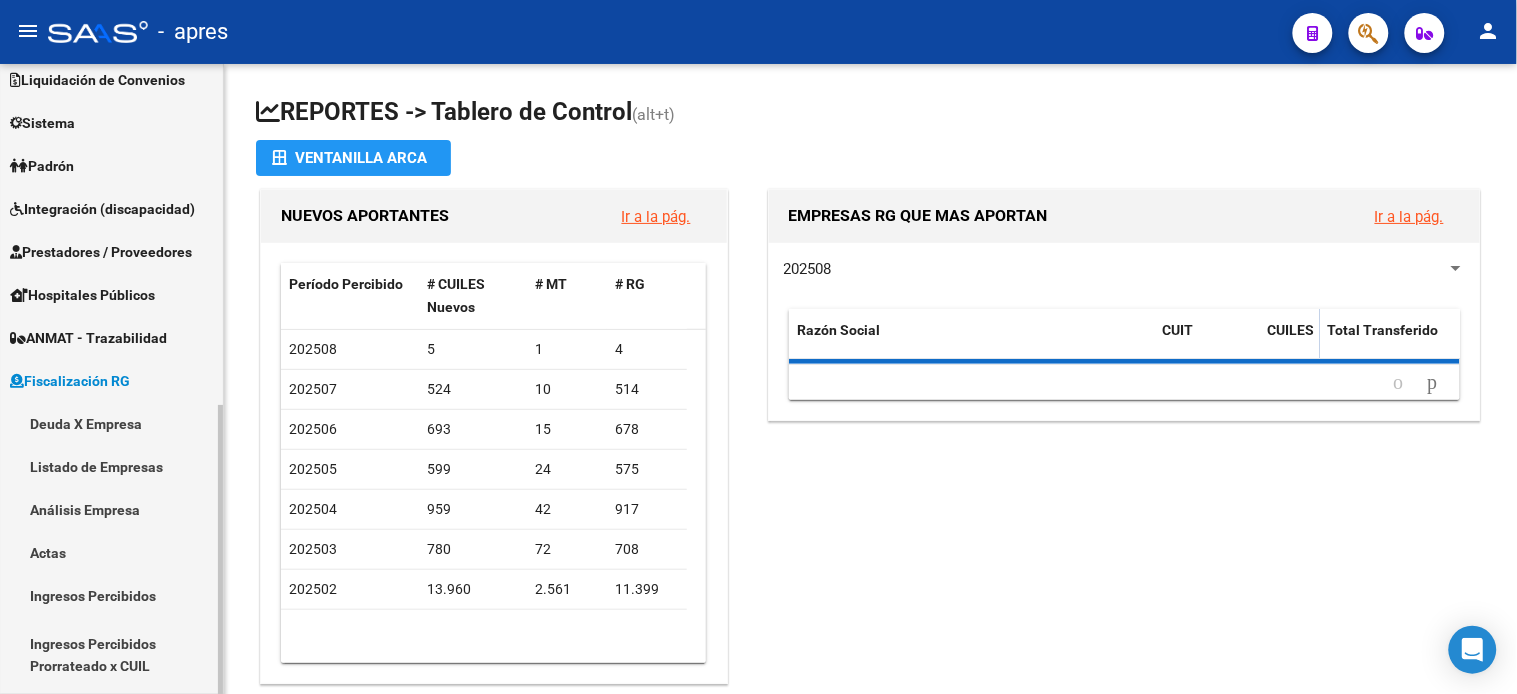 click on "Deuda X Empresa" at bounding box center (111, 423) 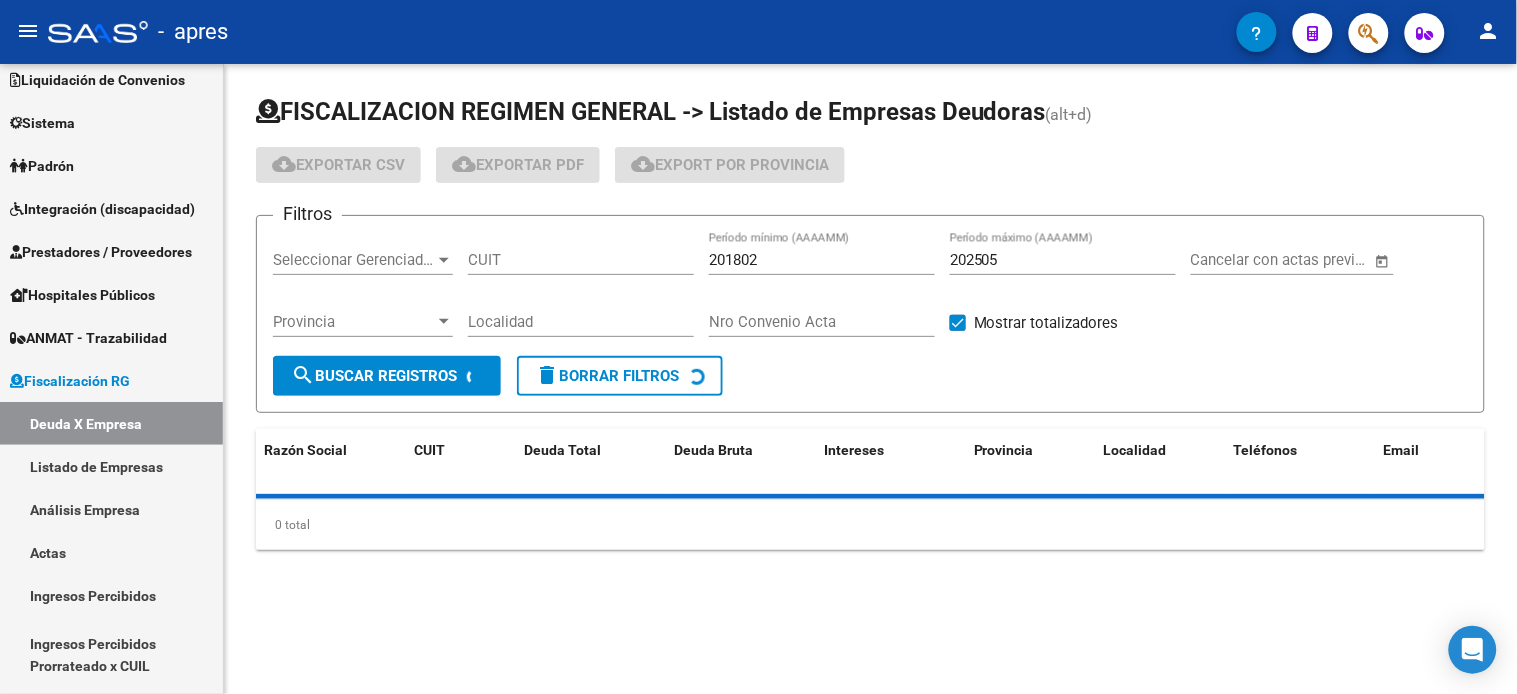 click on "CUIT" at bounding box center [581, 260] 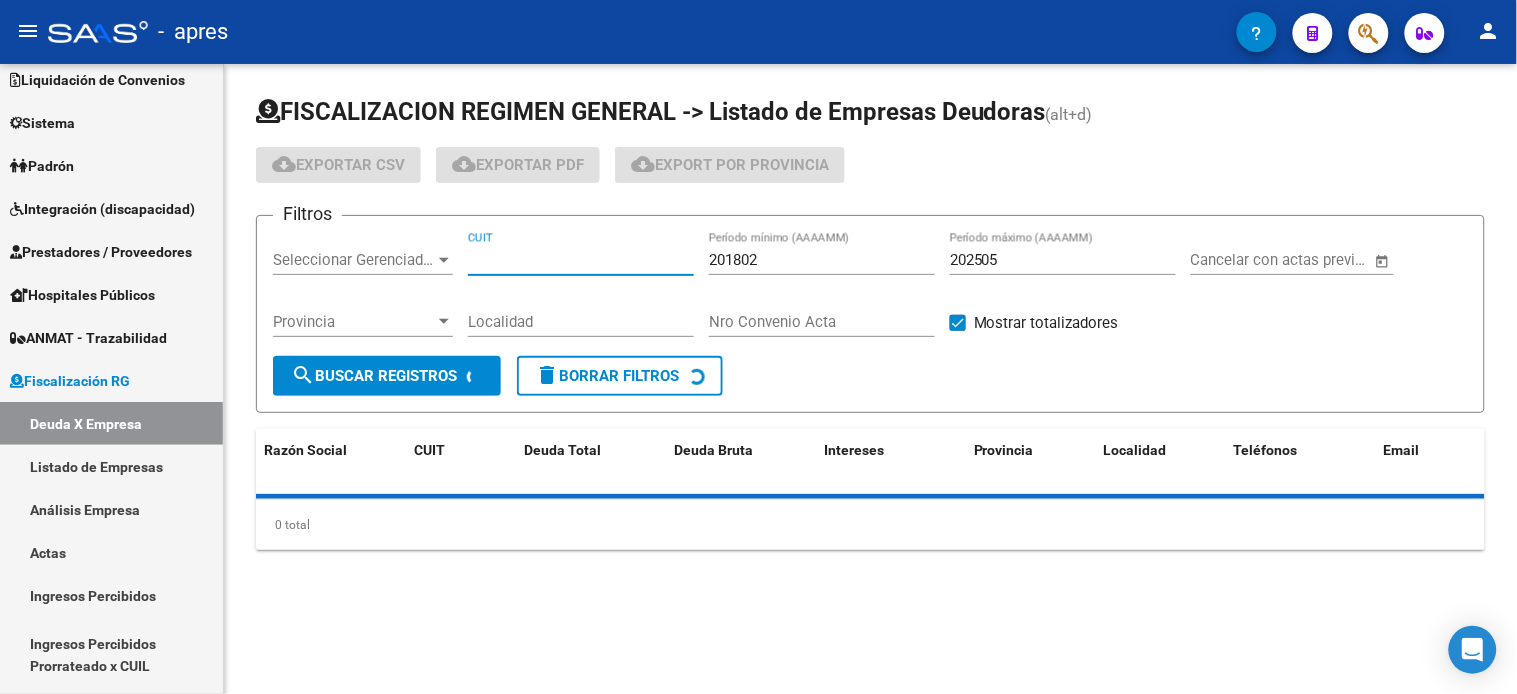 paste on "[NUMBER]" 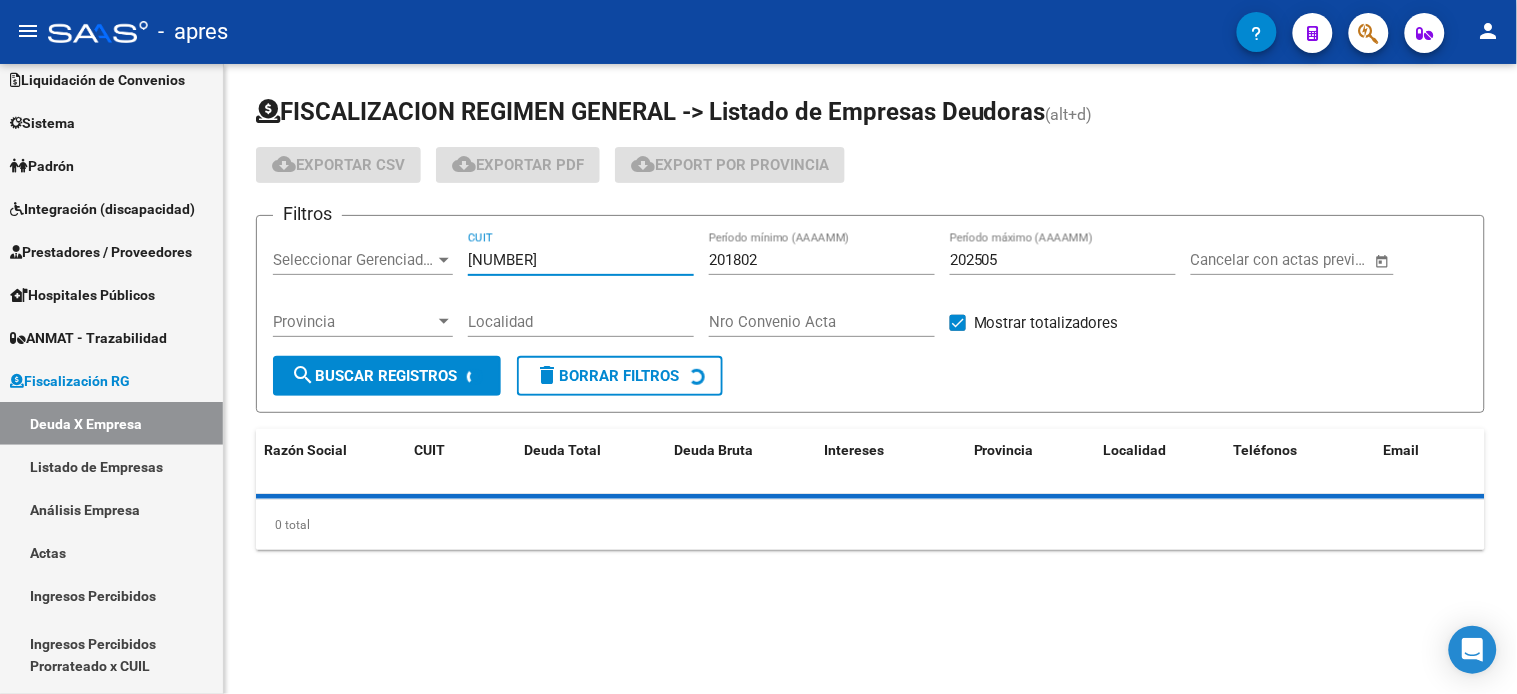 type on "[NUMBER]" 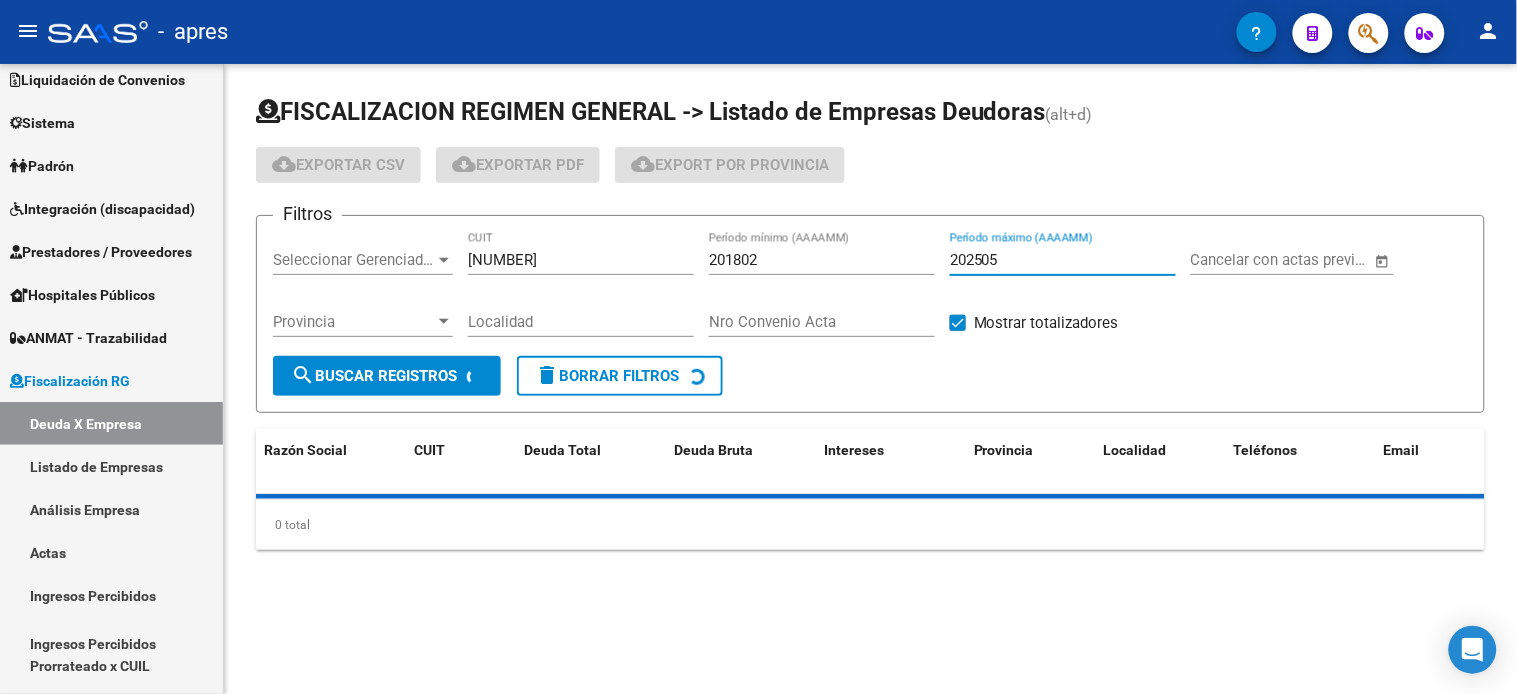 click on "202505" at bounding box center [1063, 260] 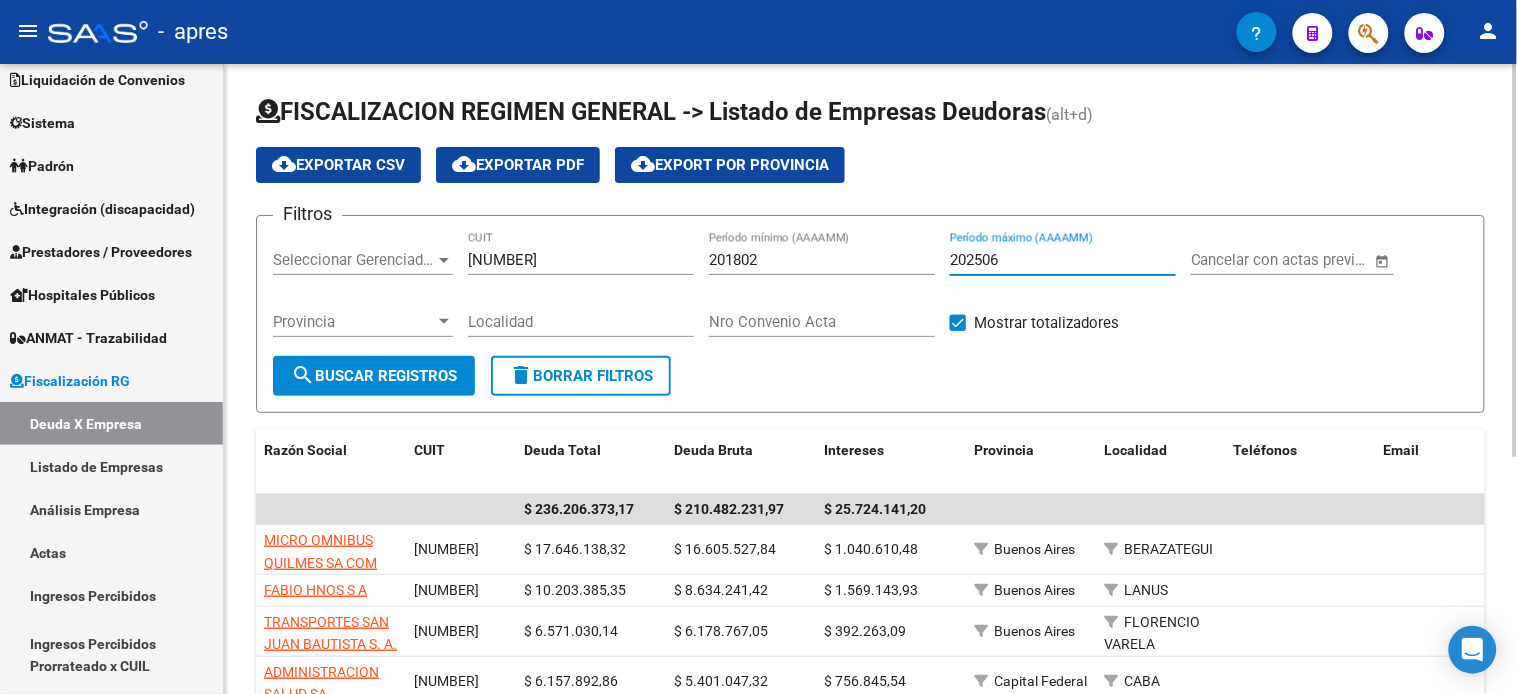 type on "202506" 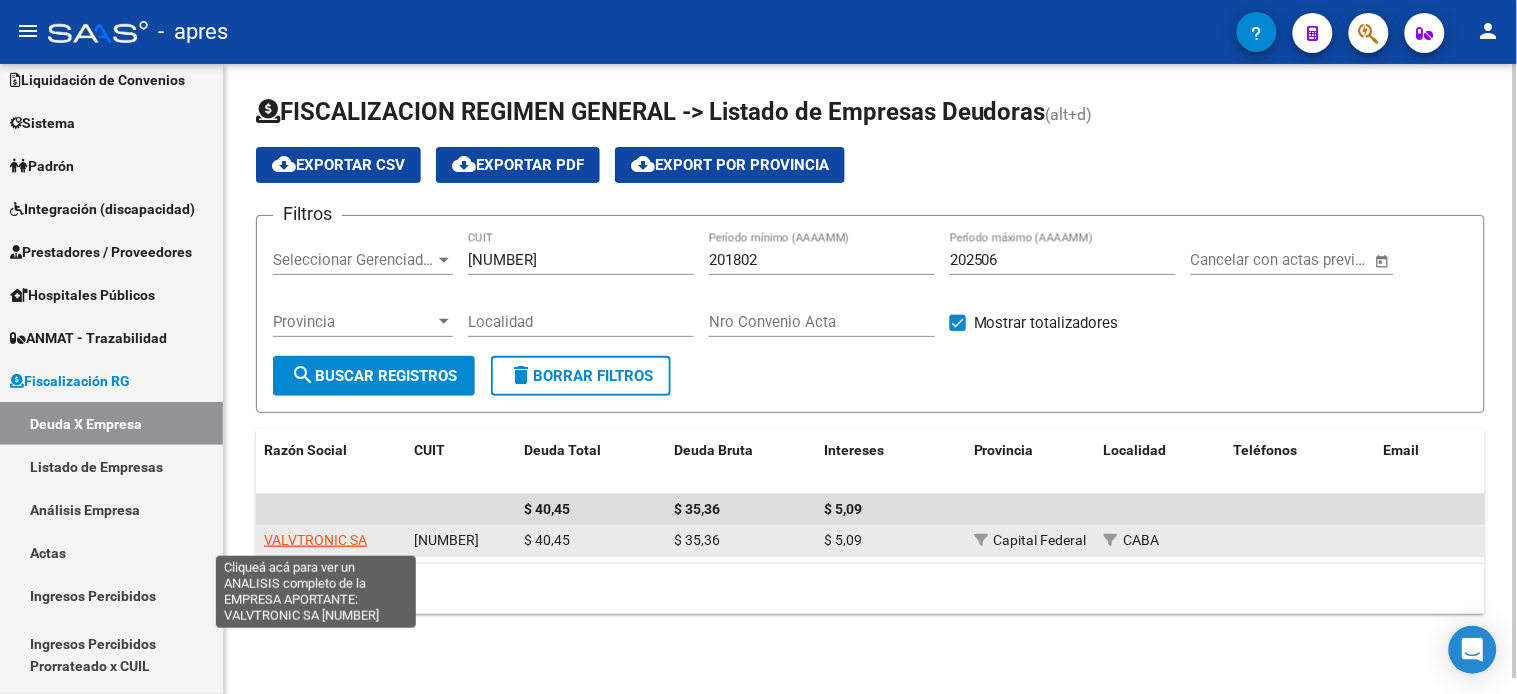 click on "VALVTRONIC SA" 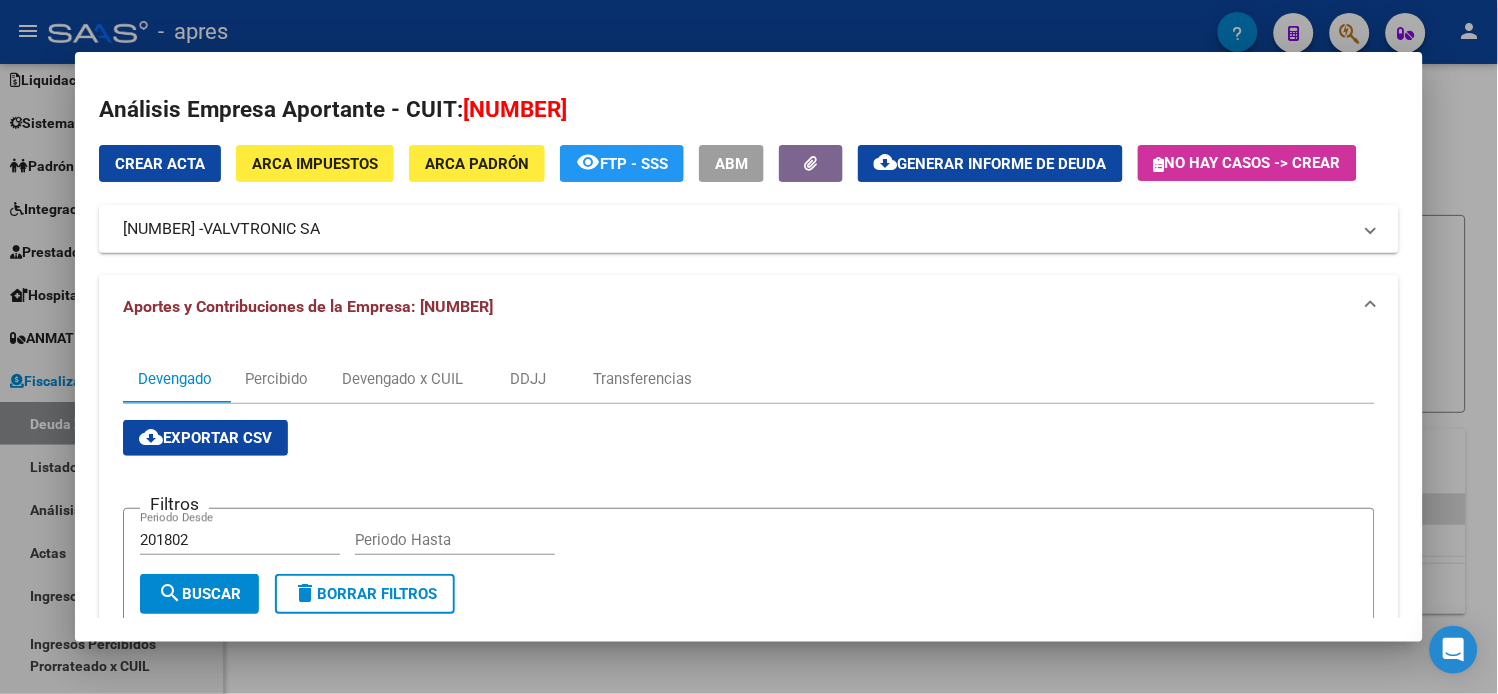 scroll, scrollTop: 0, scrollLeft: 0, axis: both 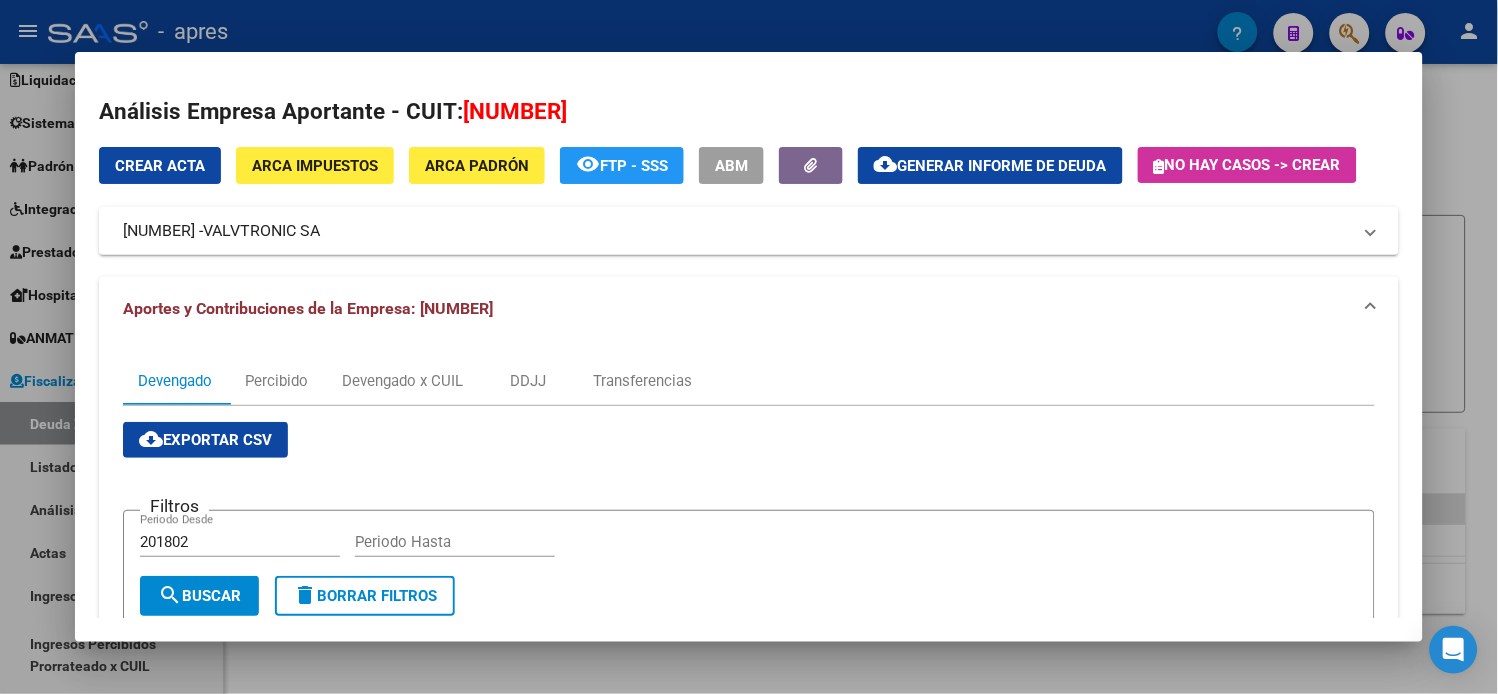 click on "cloud_download  Generar informe de deuda" 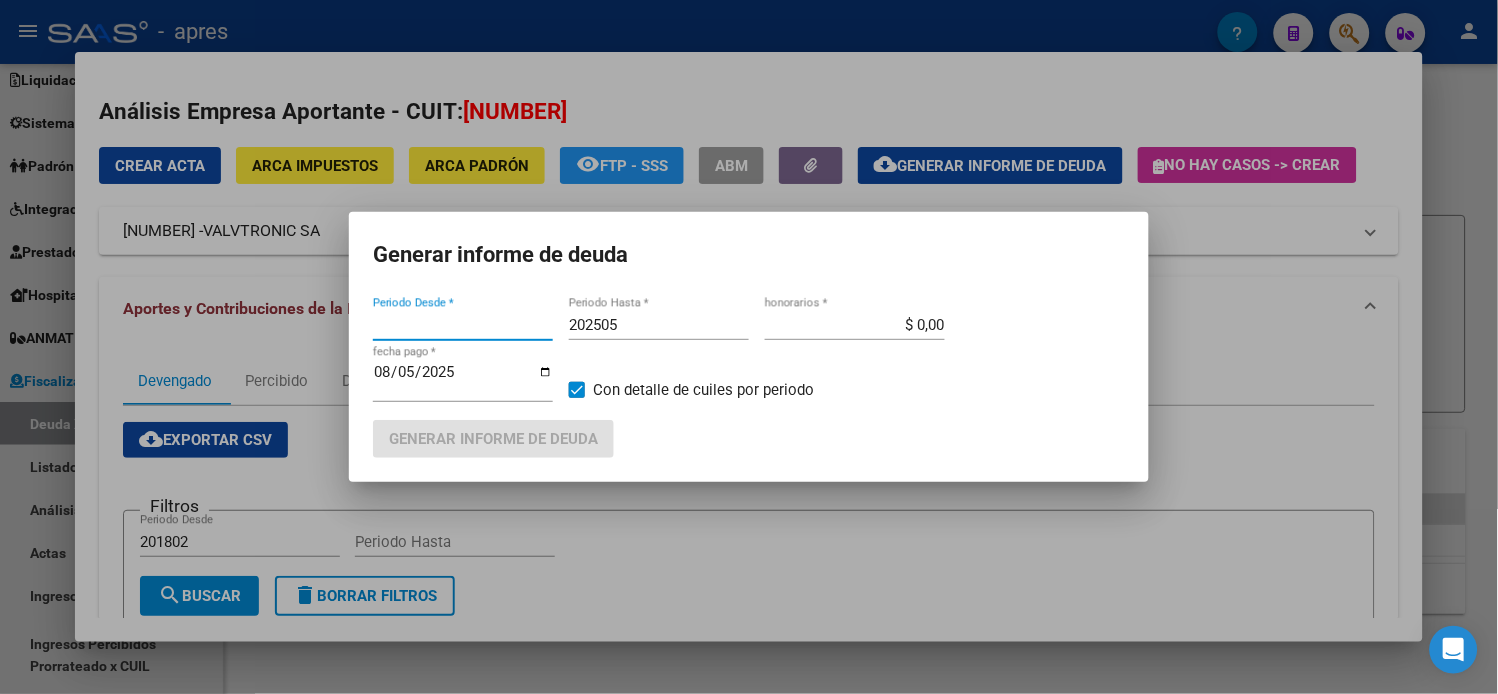 click on "202505" at bounding box center (659, 325) 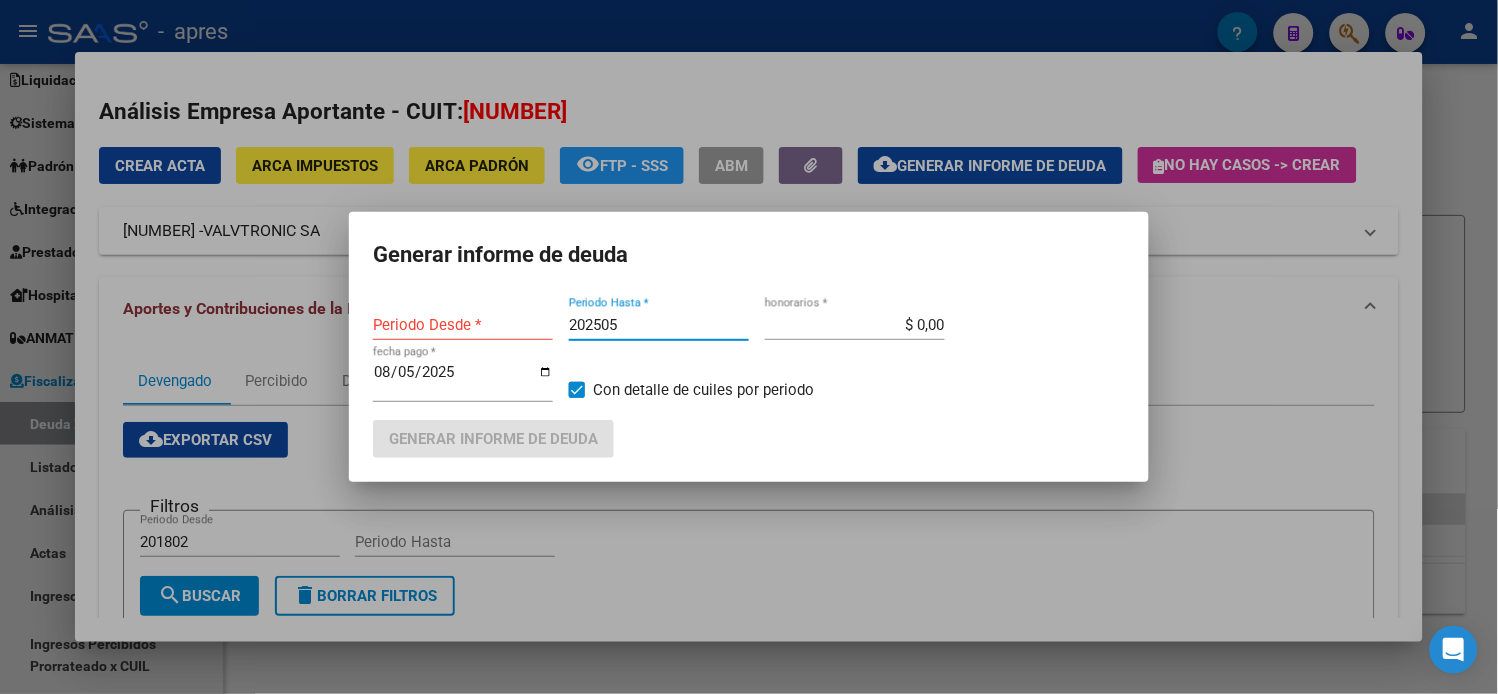 type on "201802" 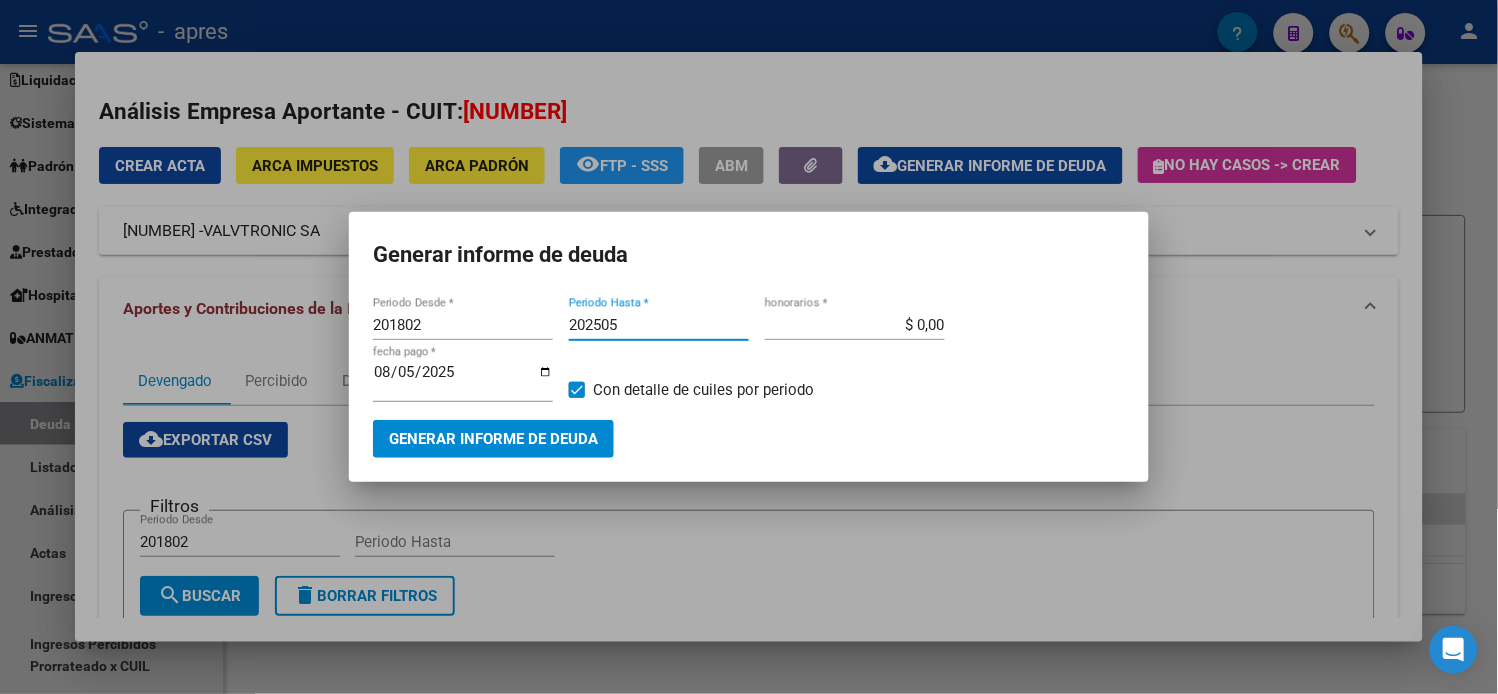 click on "202505" at bounding box center [659, 325] 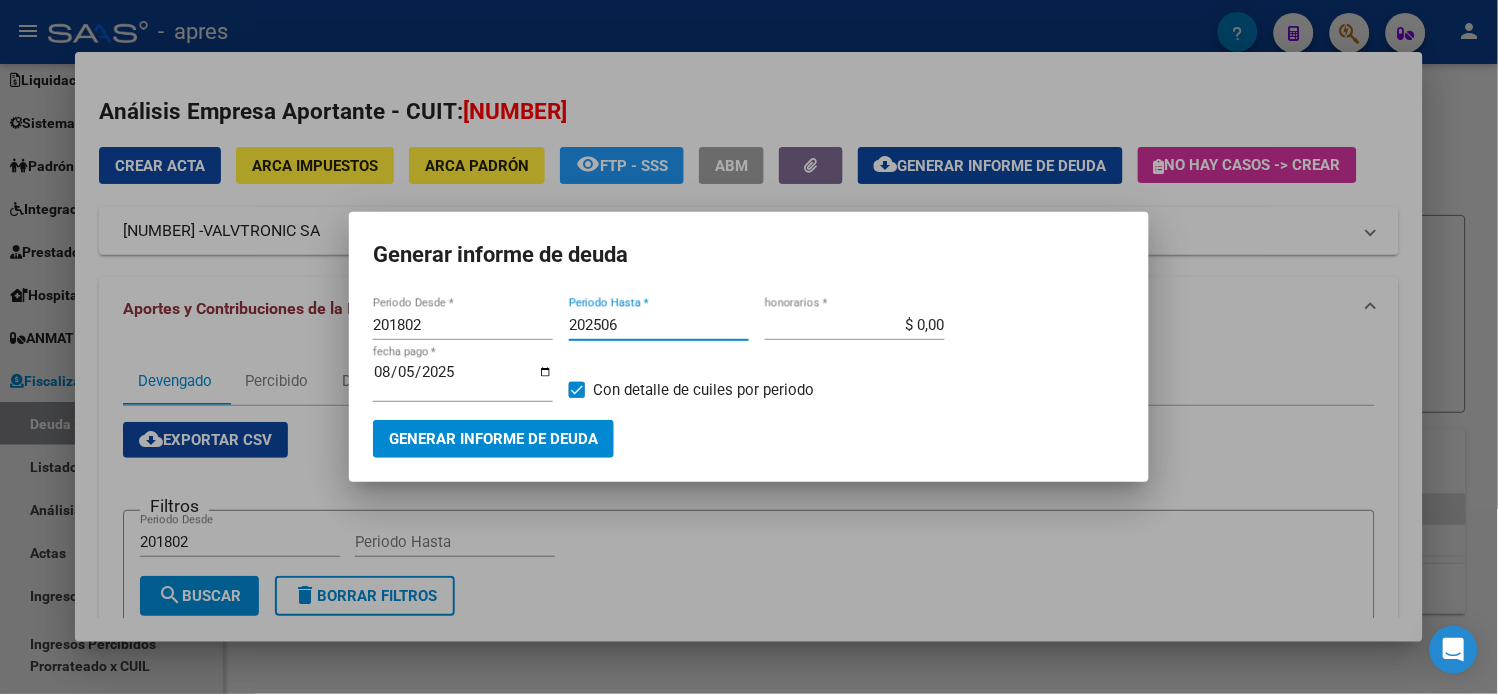 type on "202506" 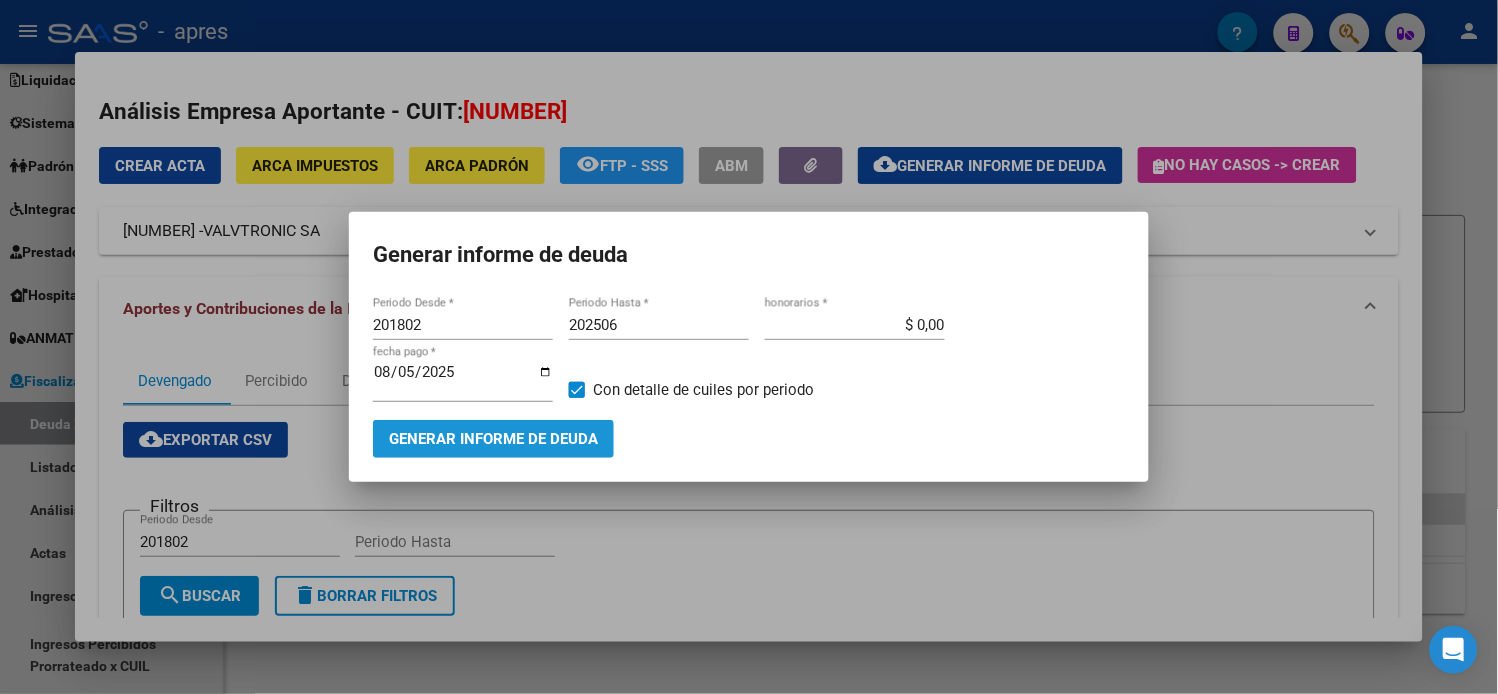 click on "Generar informe de deuda" at bounding box center [493, 440] 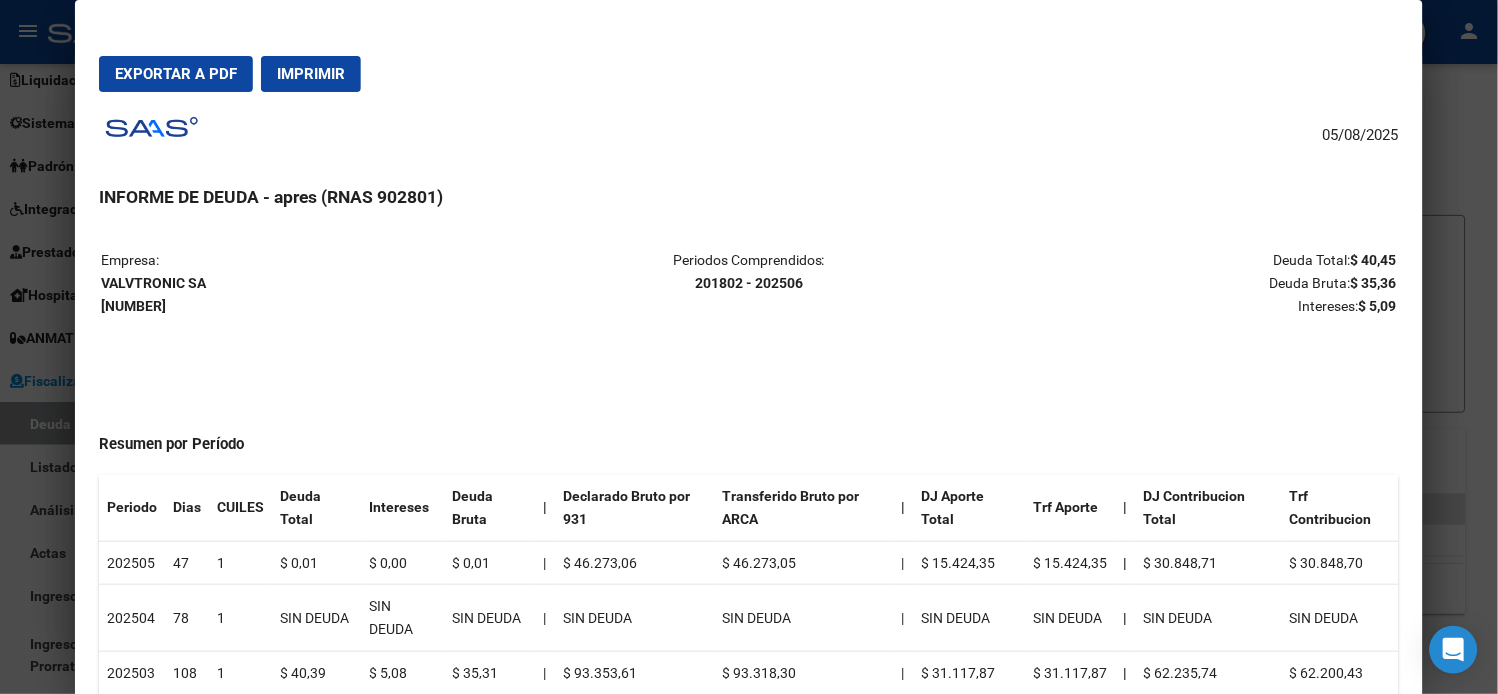 click on "Exportar a PDF" at bounding box center [176, 74] 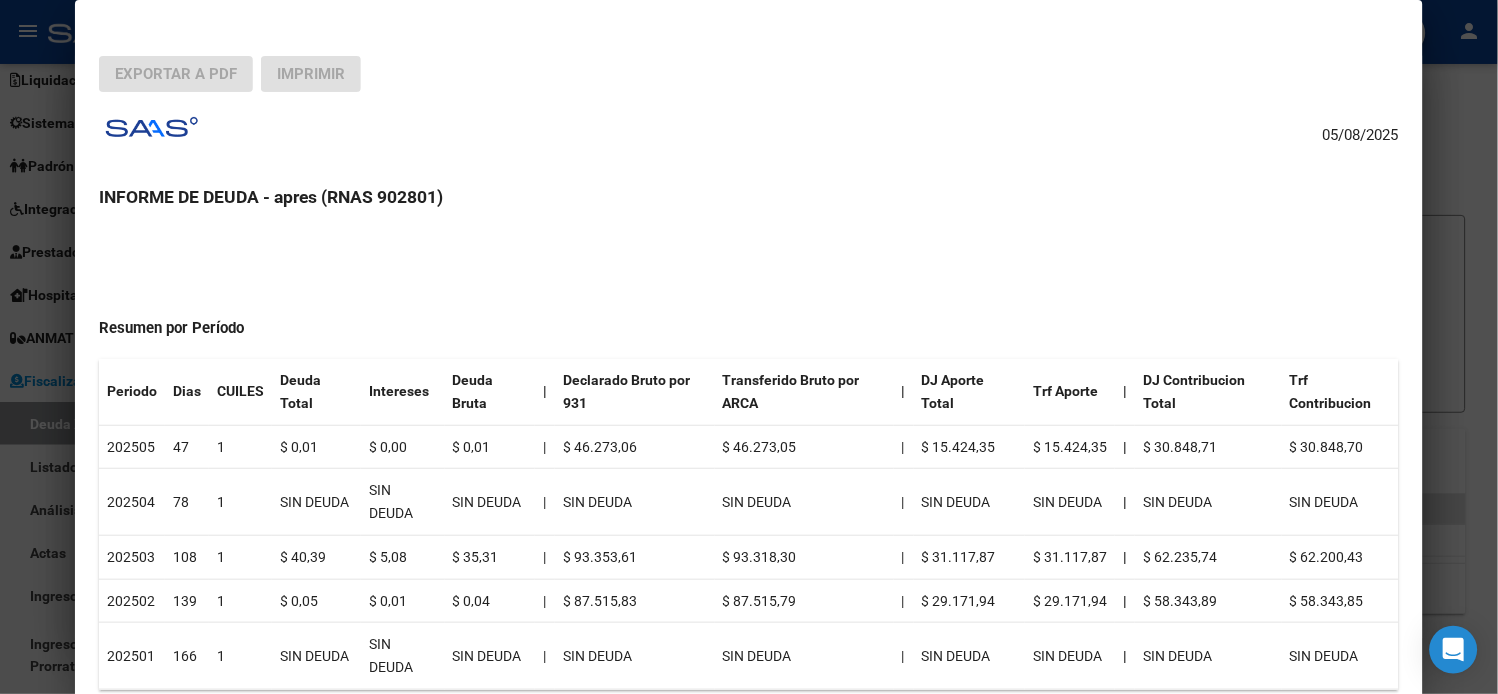scroll, scrollTop: 0, scrollLeft: 0, axis: both 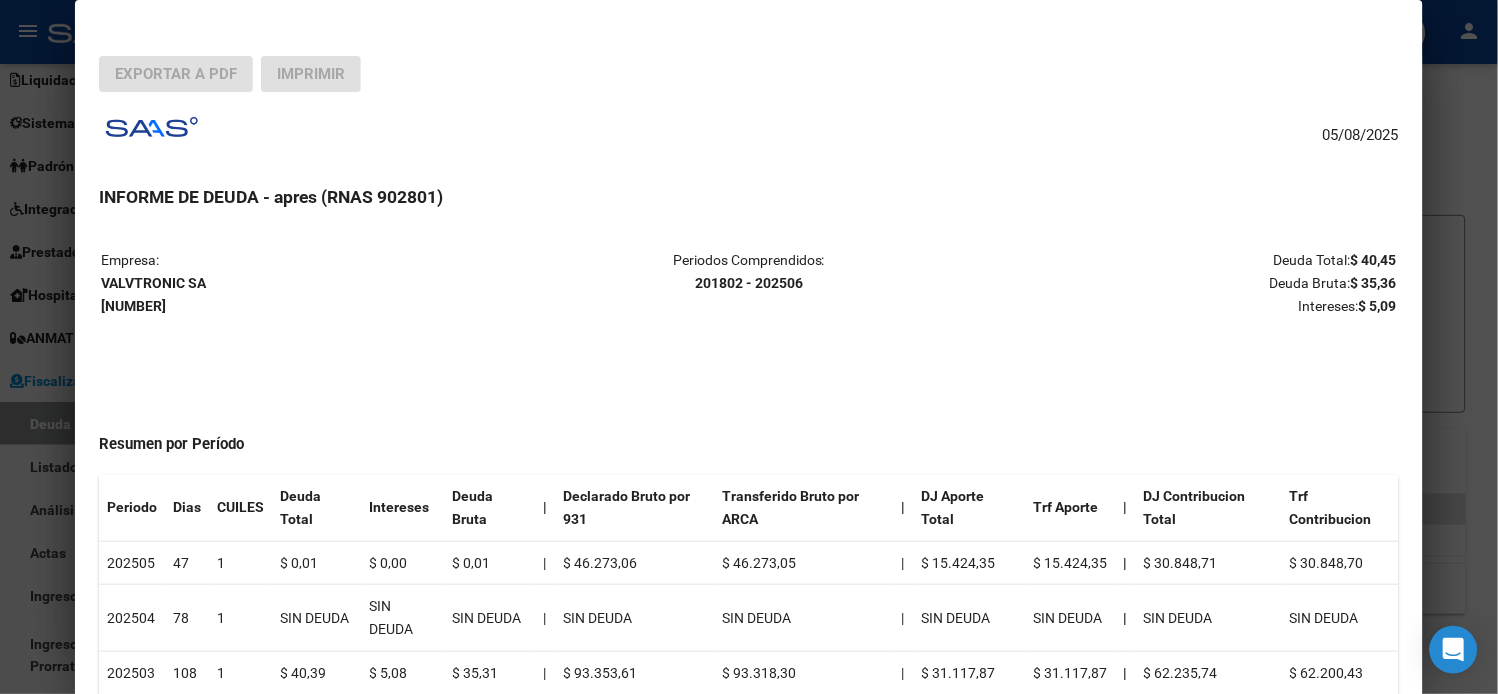click on "Empresa:  VALVTRONIC SA  [NUMBER]" at bounding box center [316, 283] 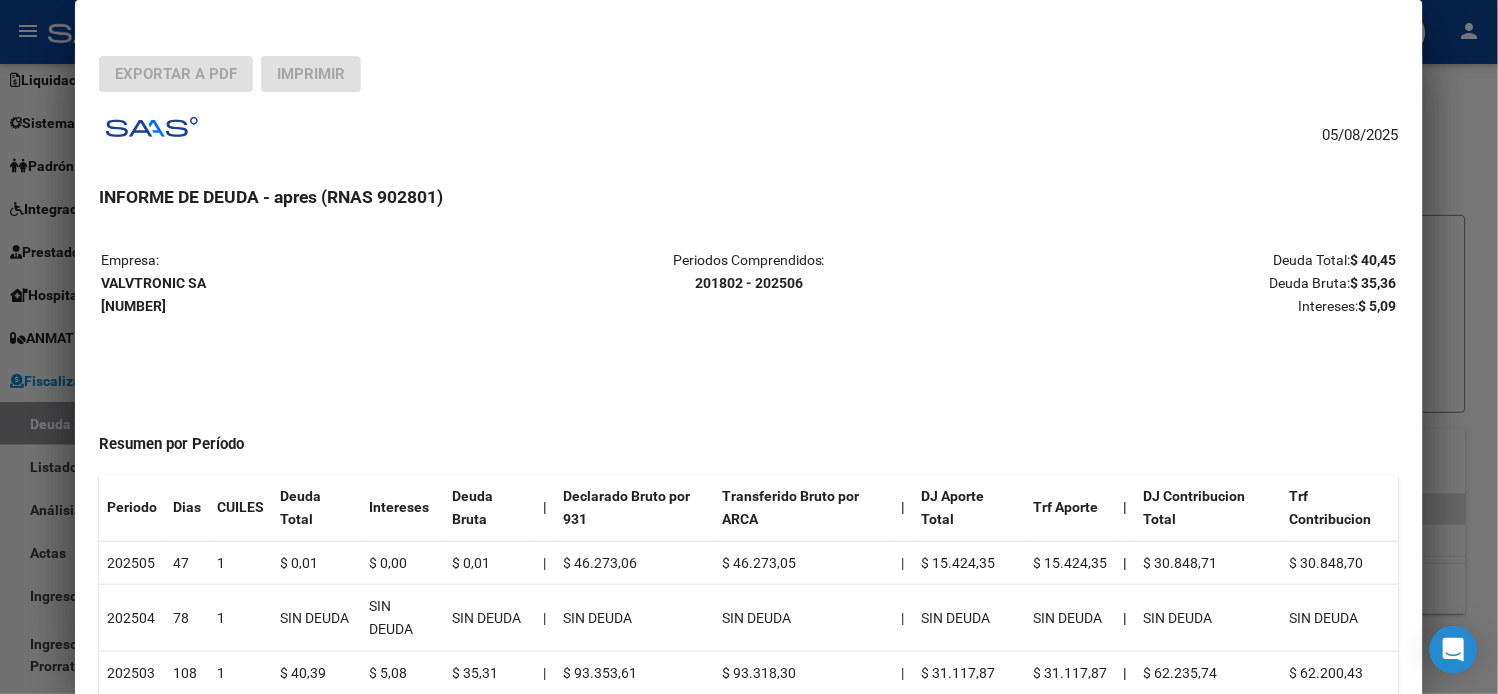 type 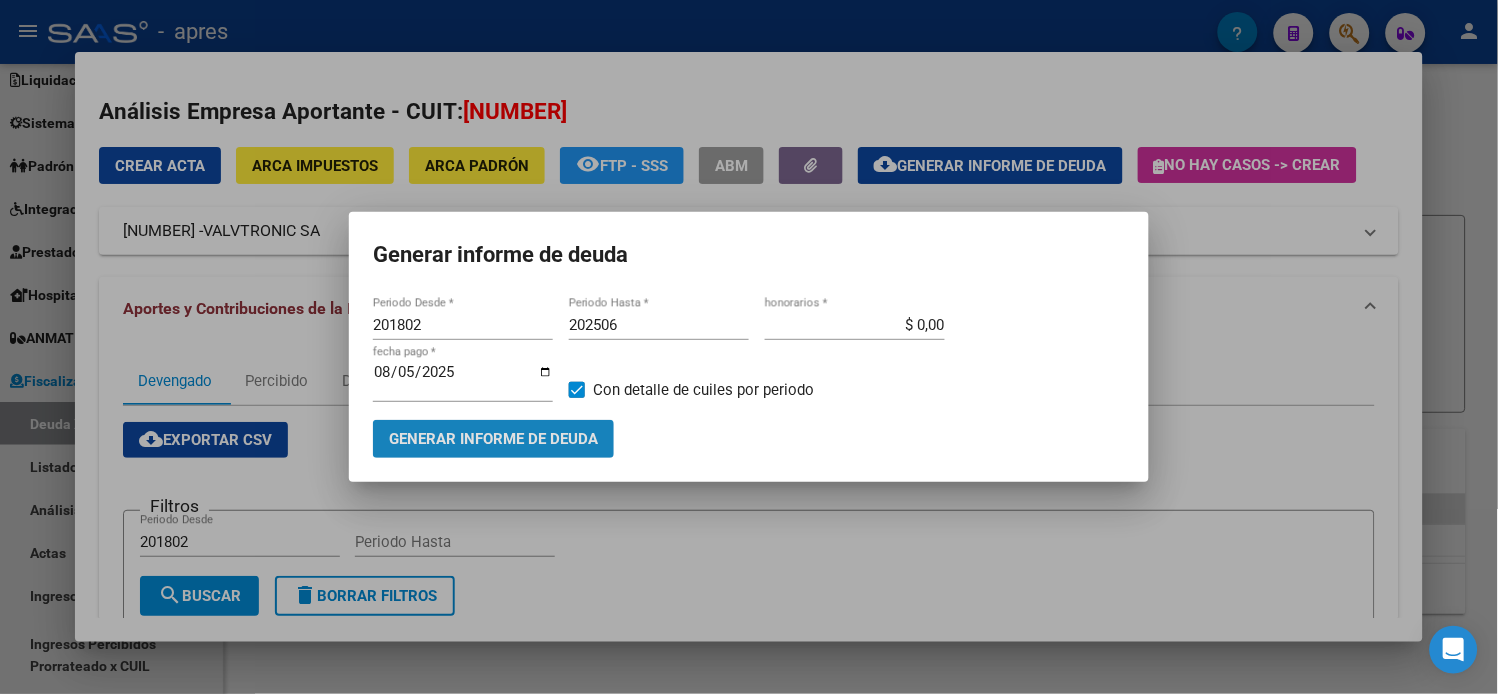 click on "Generar informe de deuda" at bounding box center [493, 440] 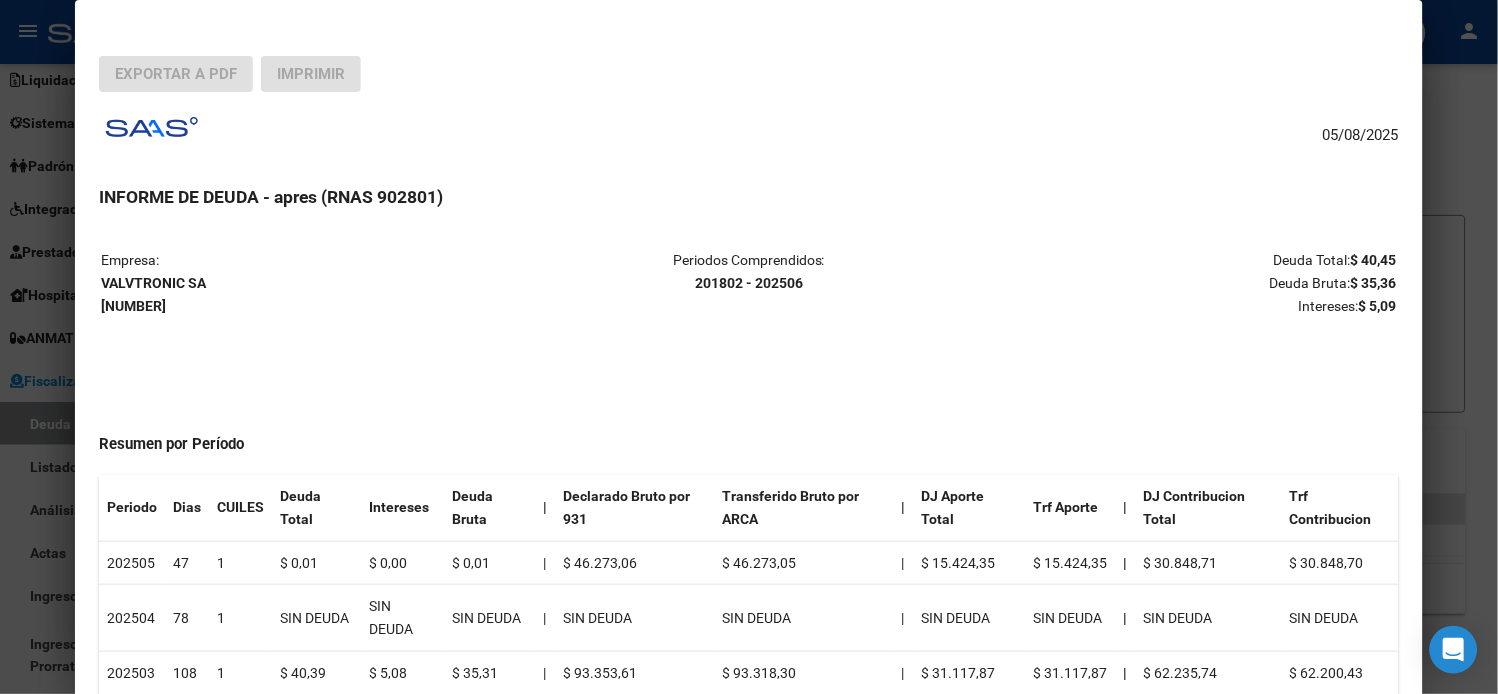 click on "Empresa:  VALVTRONIC SA  [NUMBER]" at bounding box center [316, 283] 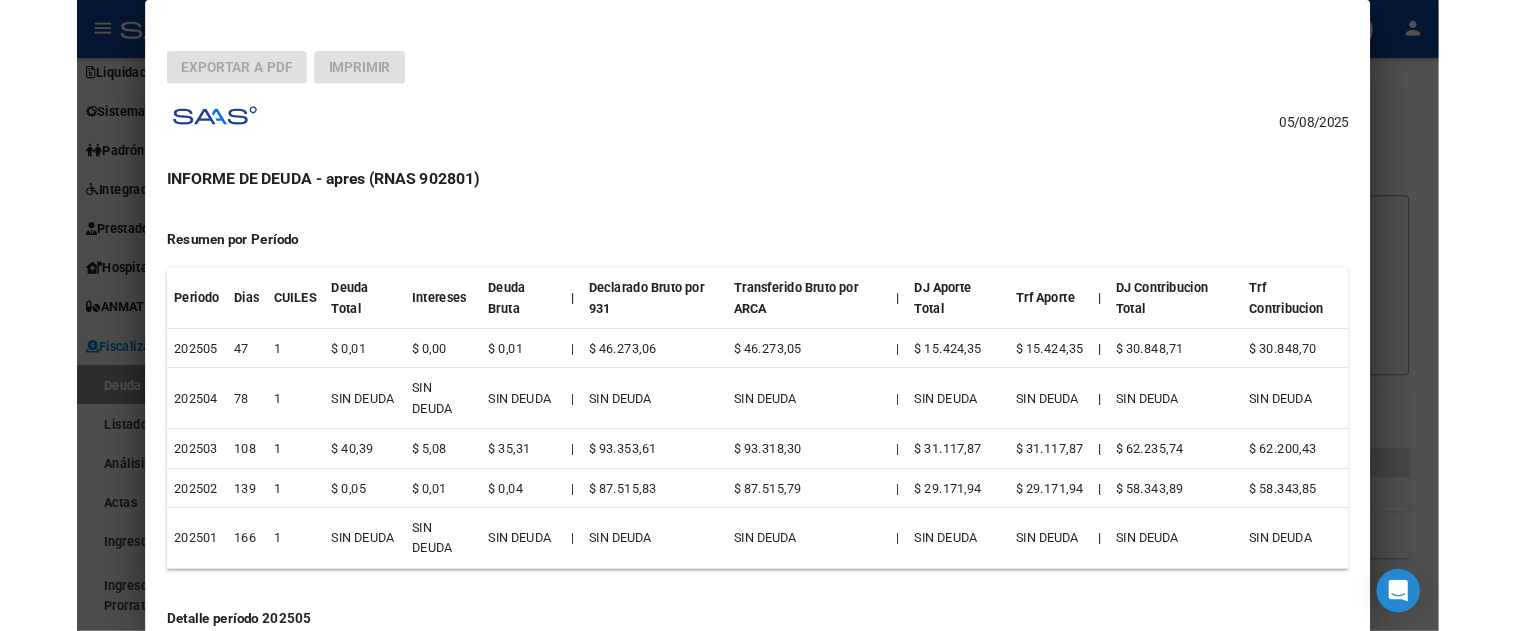 scroll, scrollTop: 0, scrollLeft: 0, axis: both 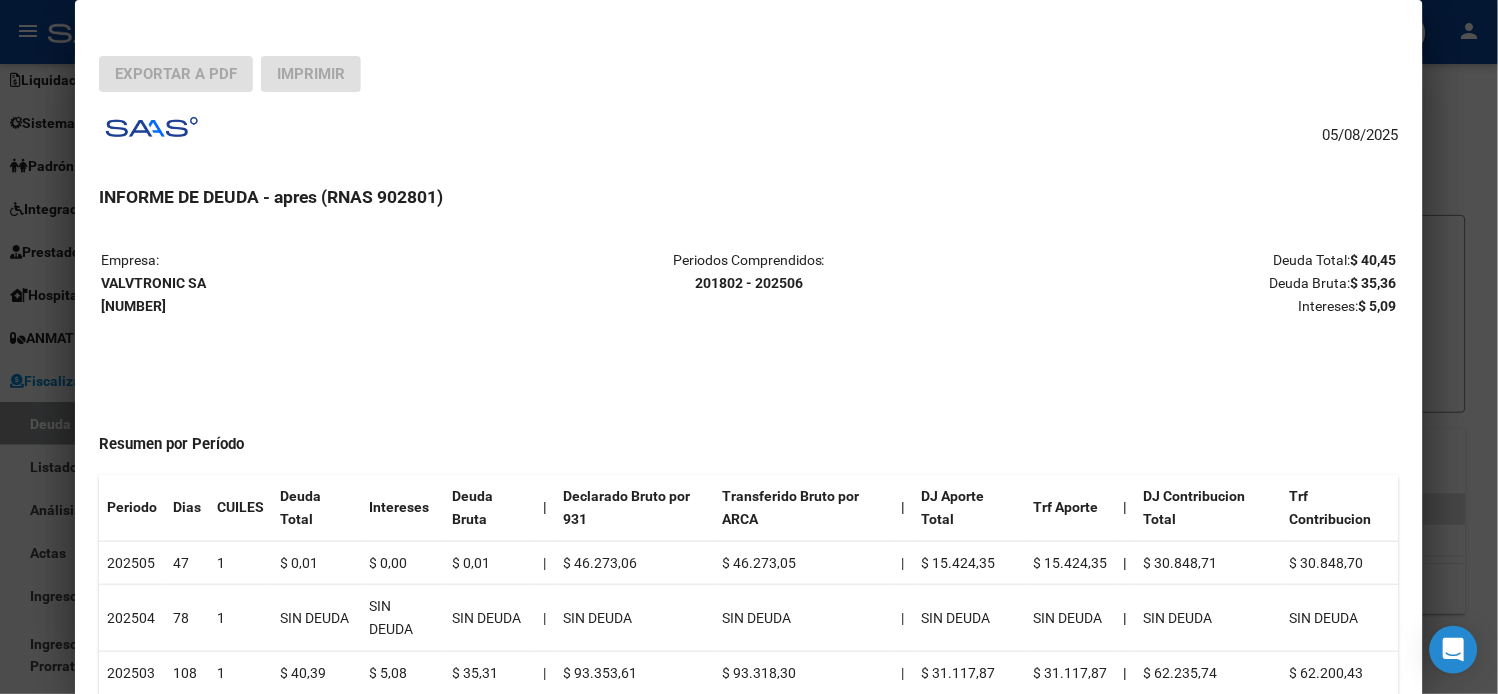 click on "INFORME DE DEUDA - apres (RNAS 902801)" at bounding box center [749, 197] 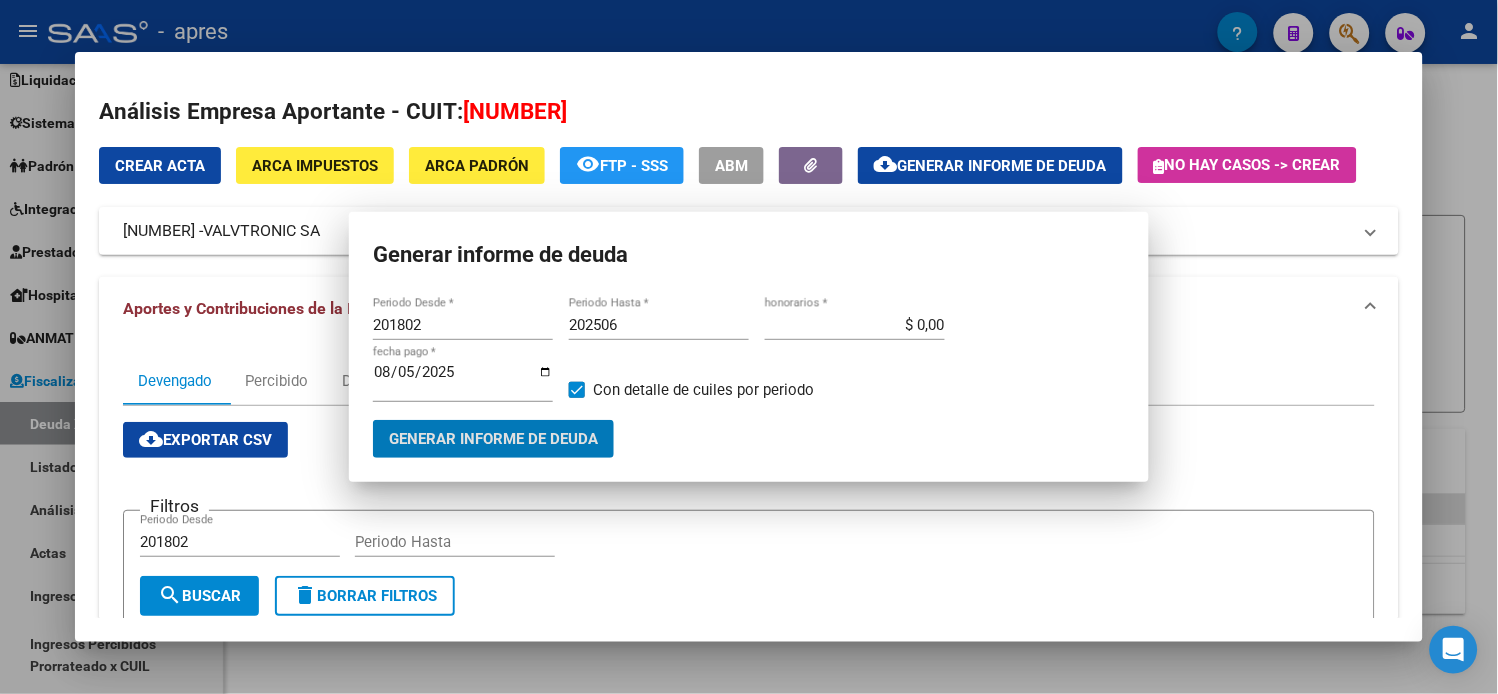 type 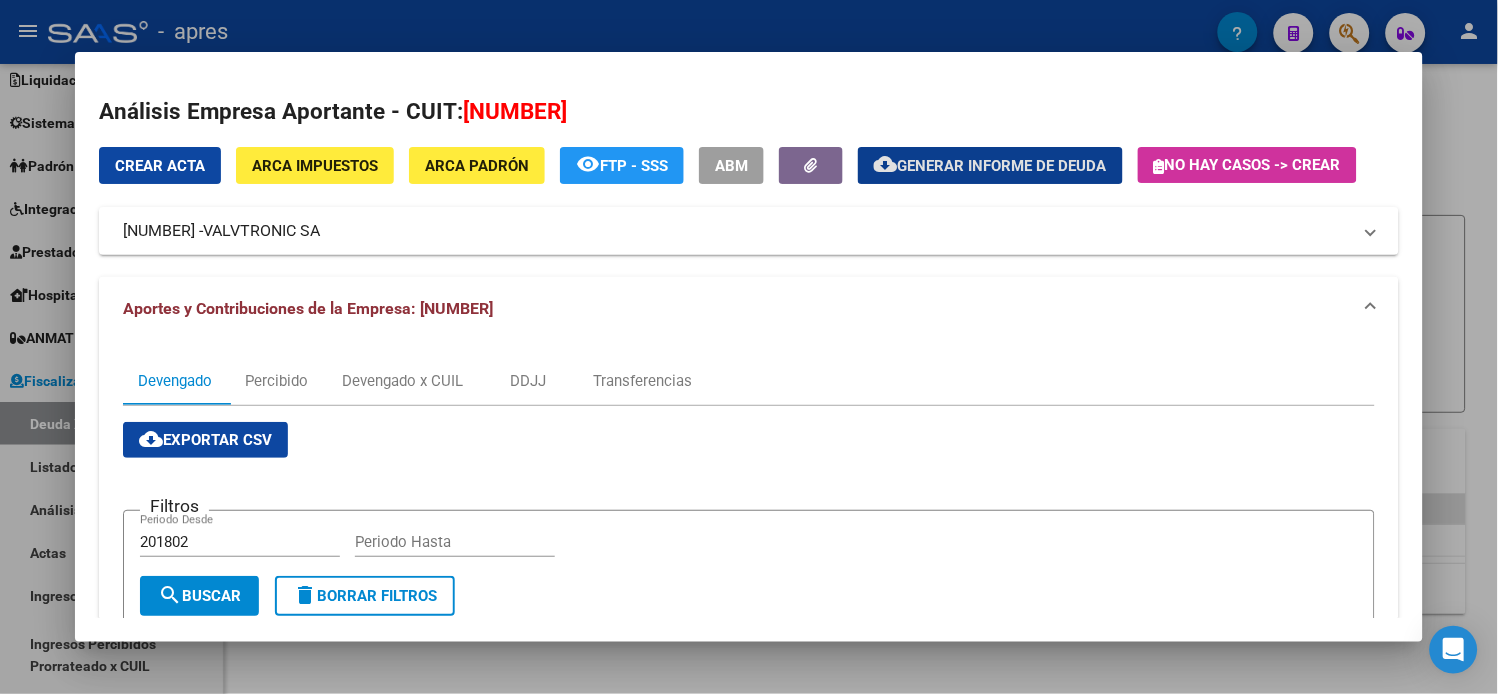 click on "Aportes y Contribuciones de la Empresa: [NUMBER]" at bounding box center [749, 309] 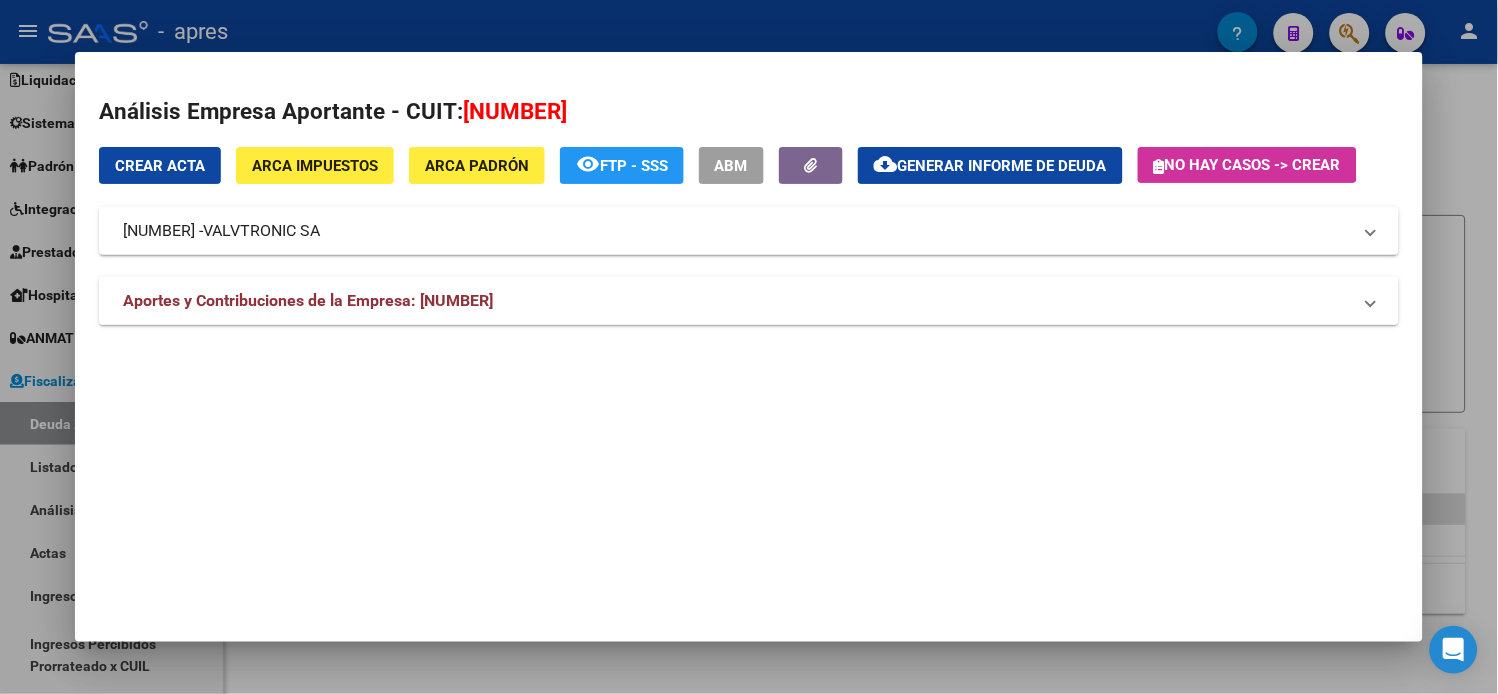 click on "Aportes y Contribuciones de la Empresa: [NUMBER]" at bounding box center [737, 301] 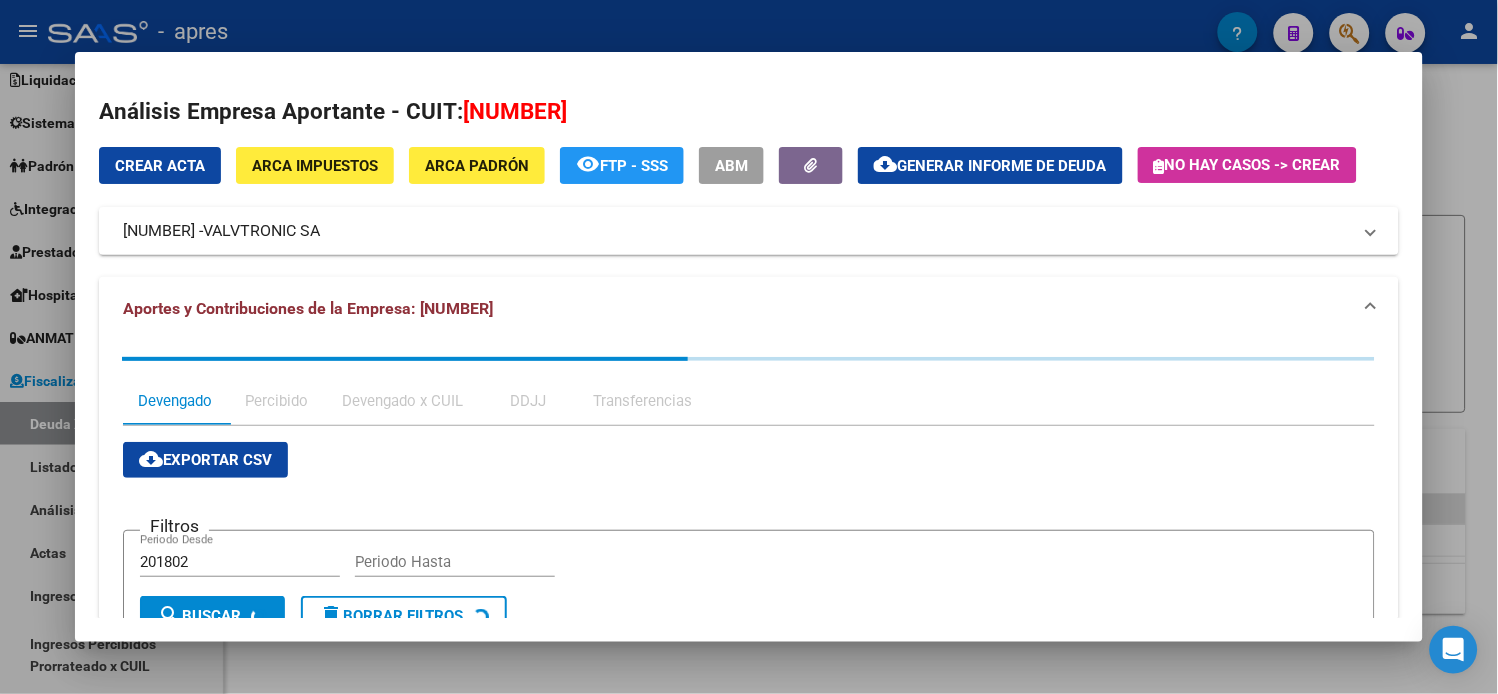 click on "cloud_download  Generar informe de deuda" 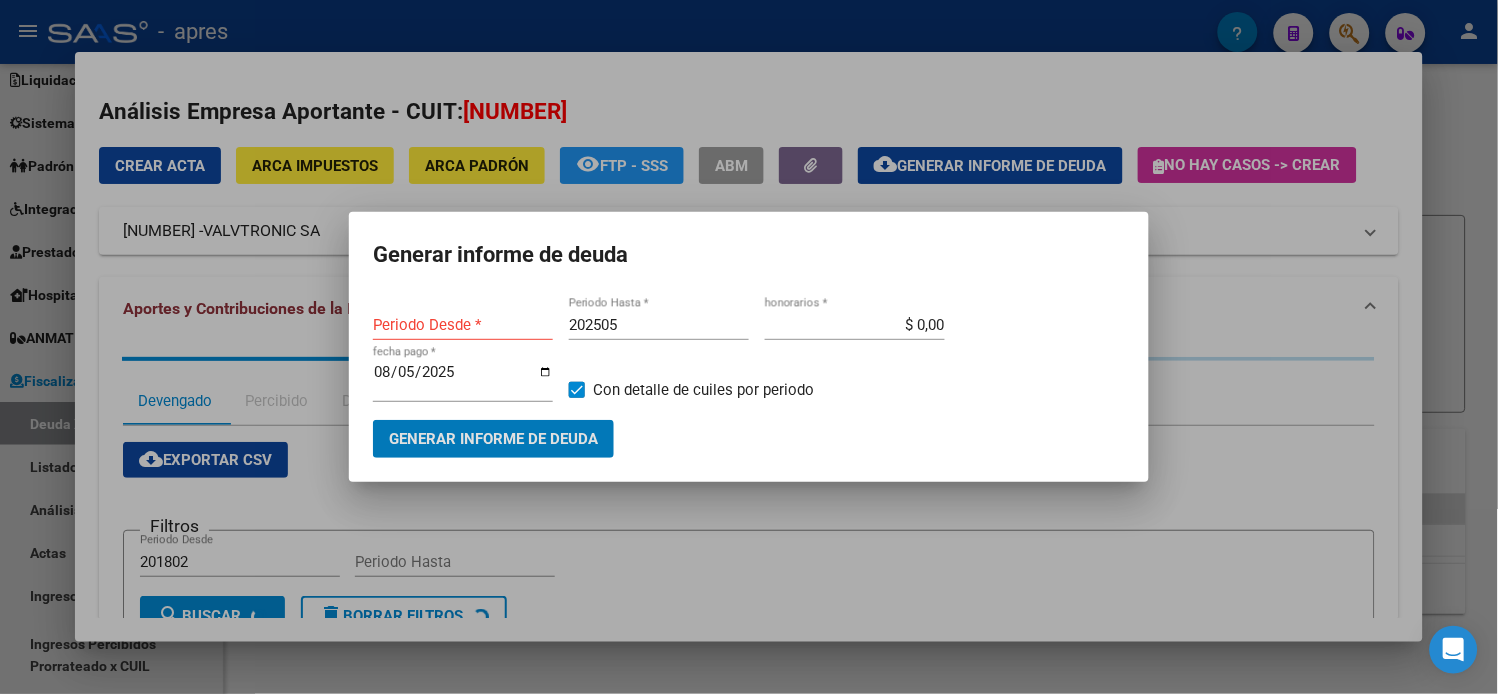 click on "202505" at bounding box center [659, 325] 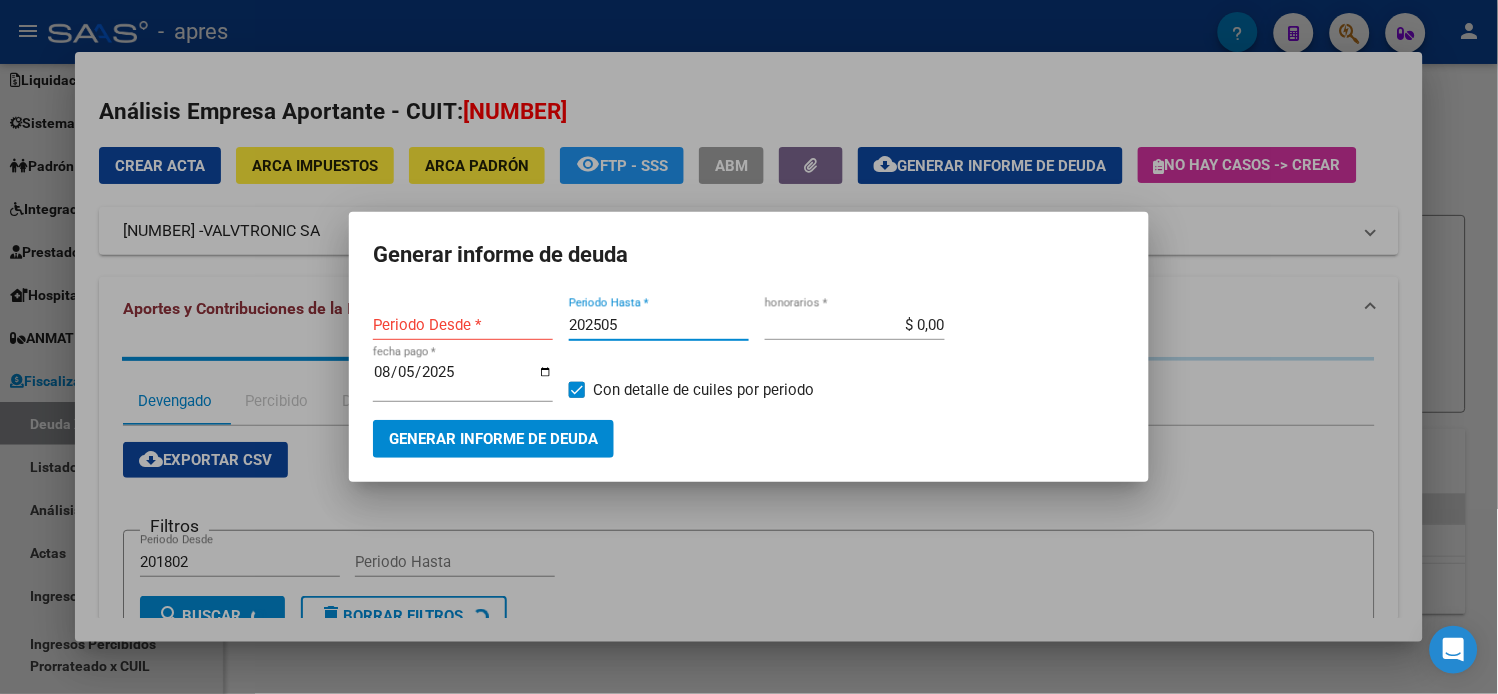 type on "201802" 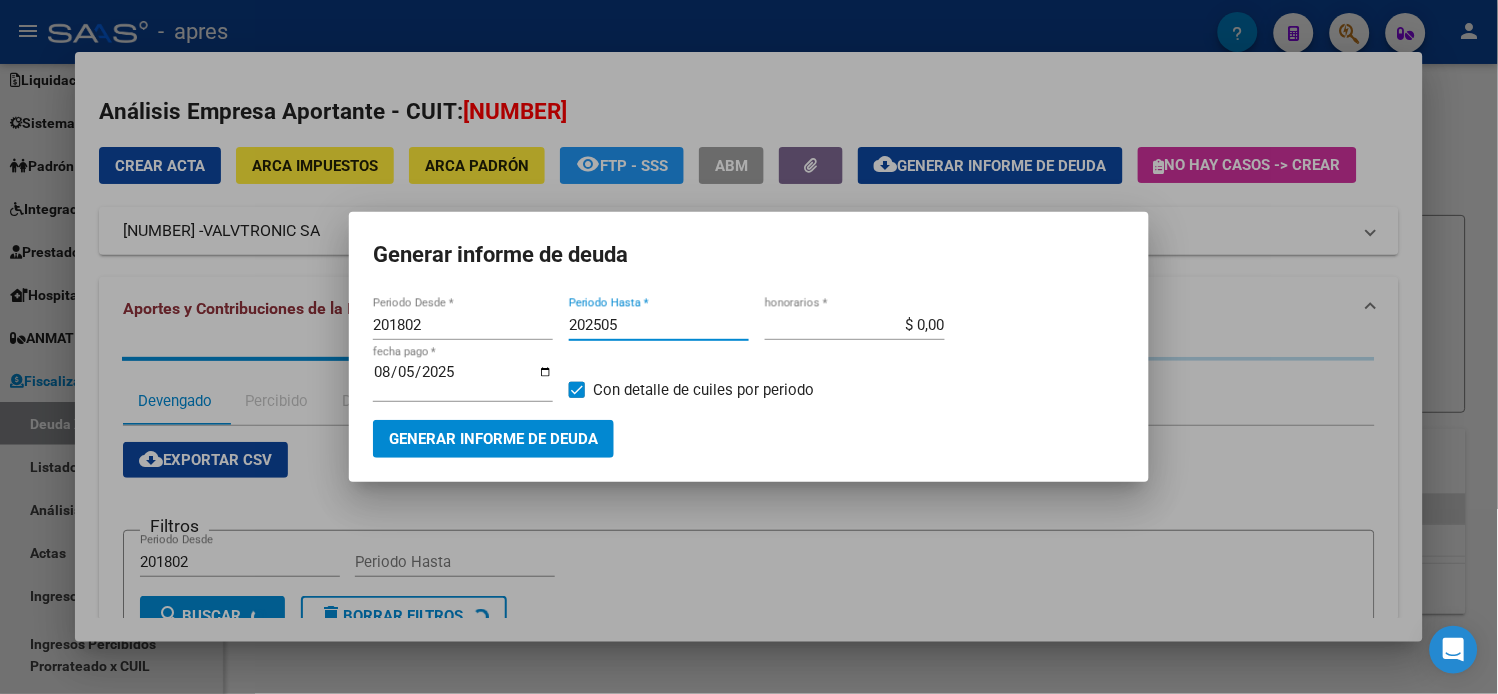 click on "202505" at bounding box center (659, 325) 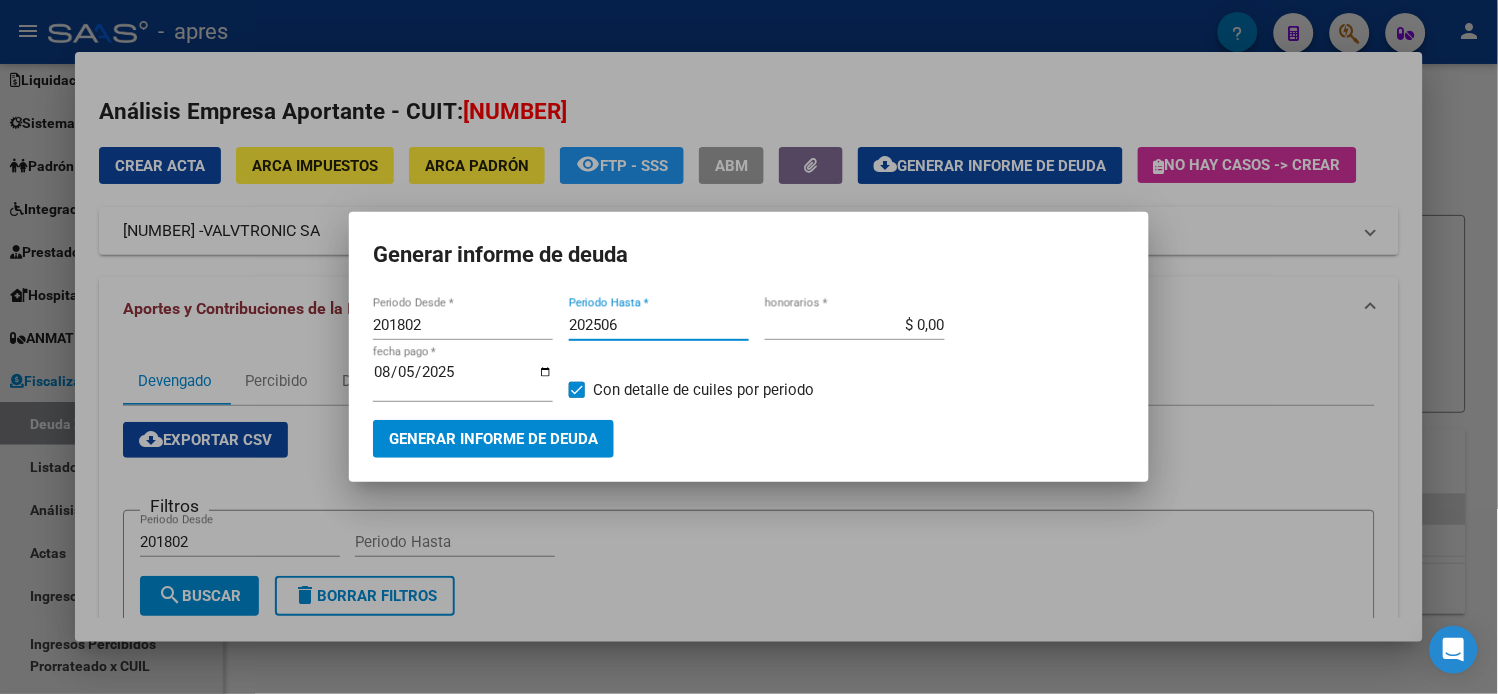 type on "202506" 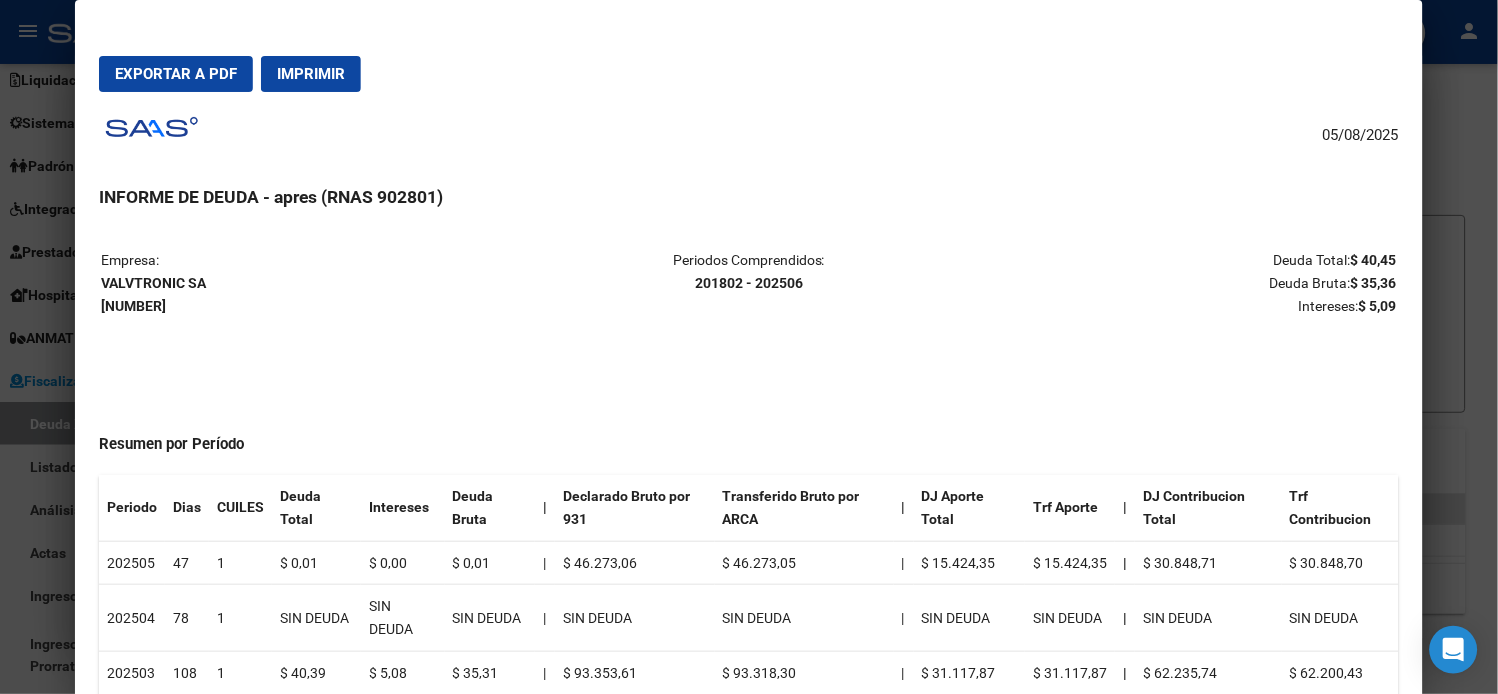 click on "Exportar a PDF" at bounding box center (176, 74) 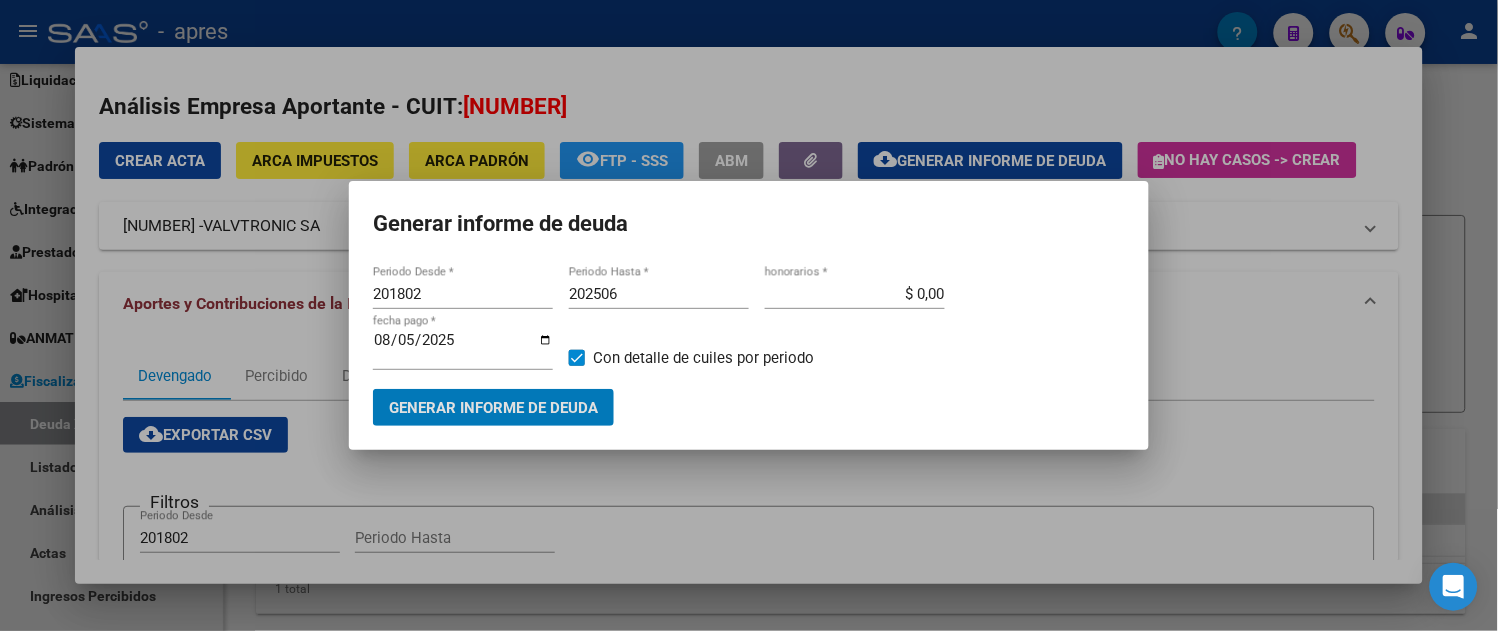 type 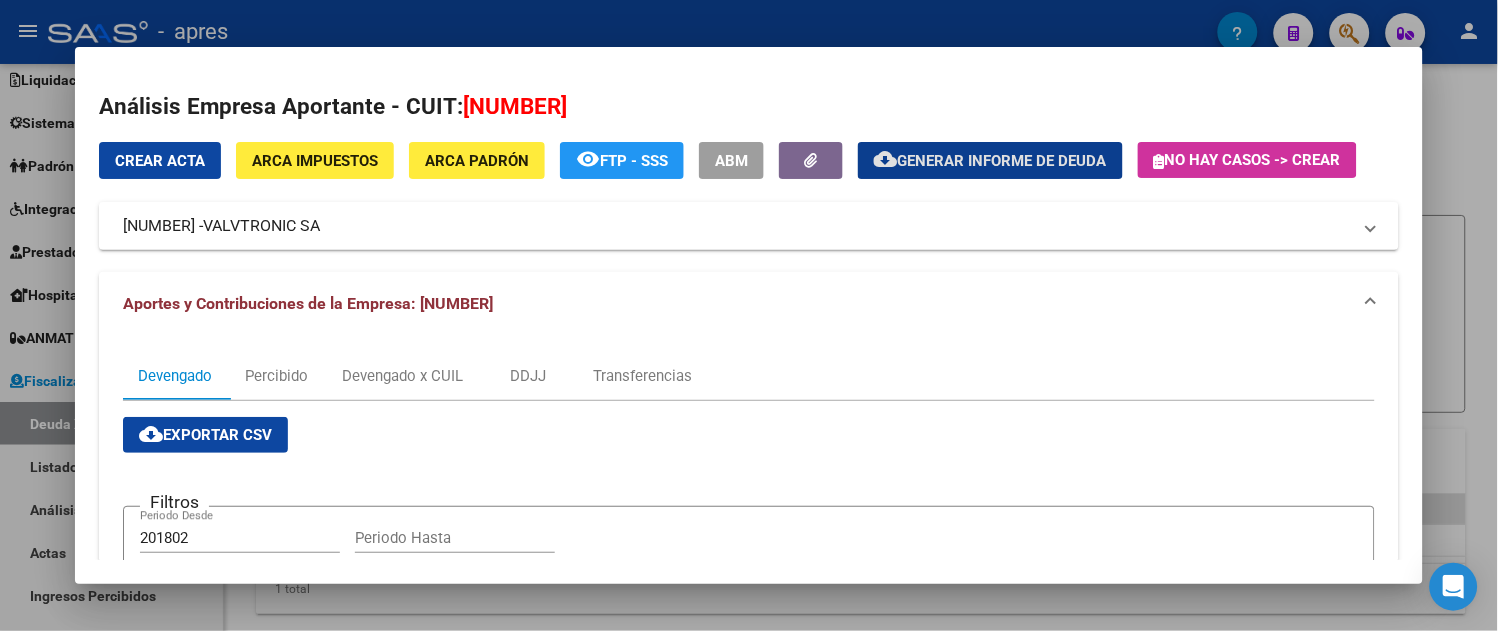 click on "Crear Acta" at bounding box center (160, 161) 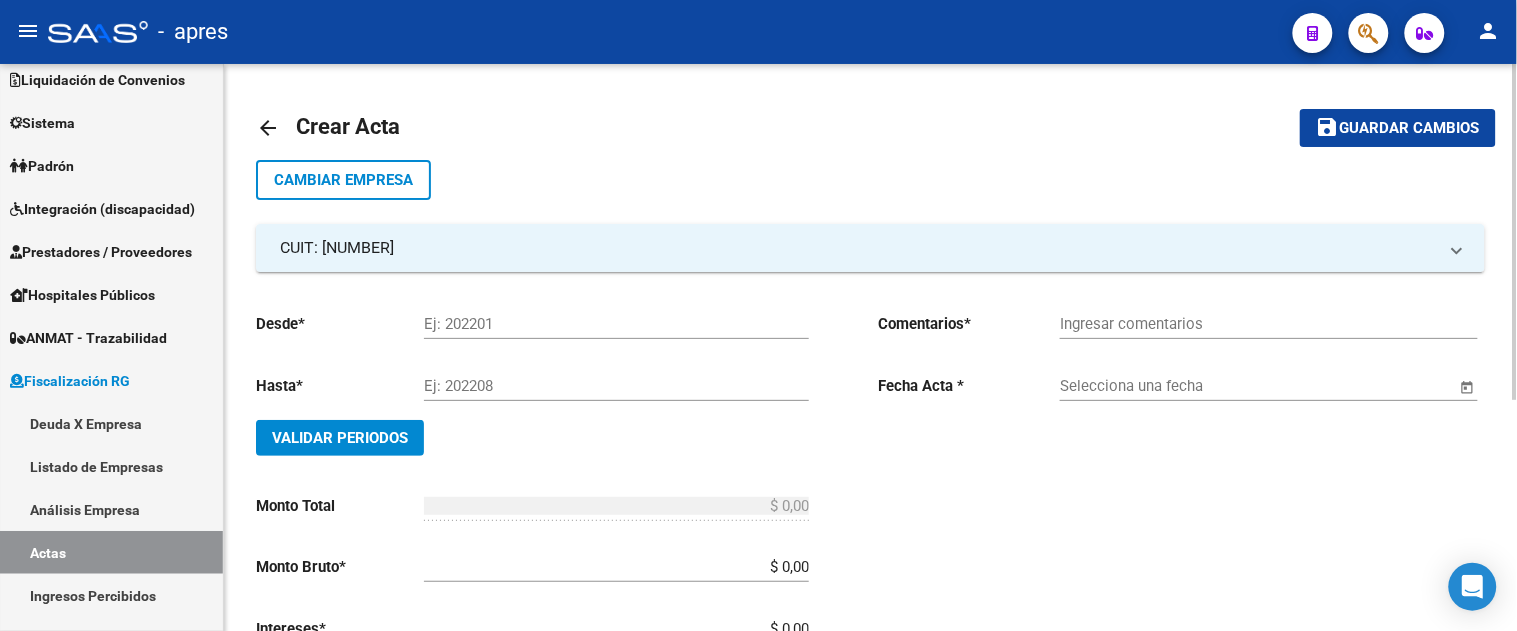 click on "Ej: 202201" at bounding box center [616, 324] 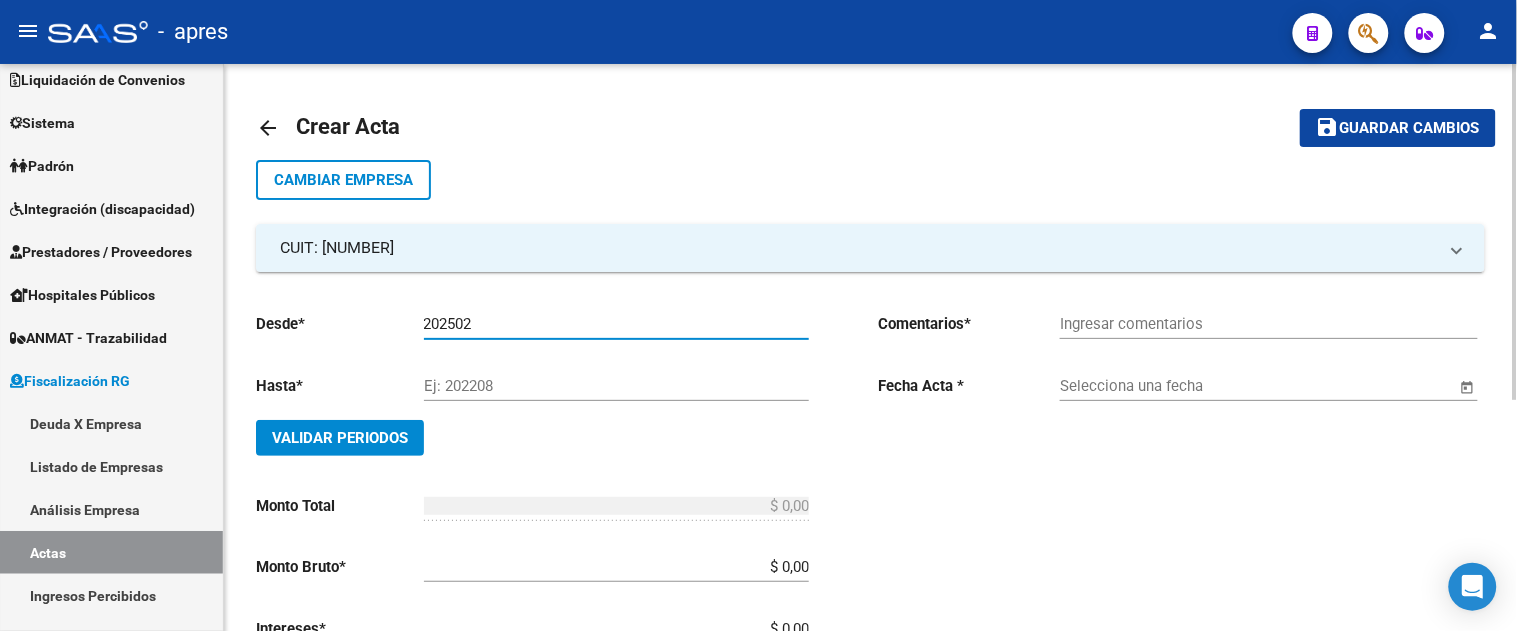 type on "202502" 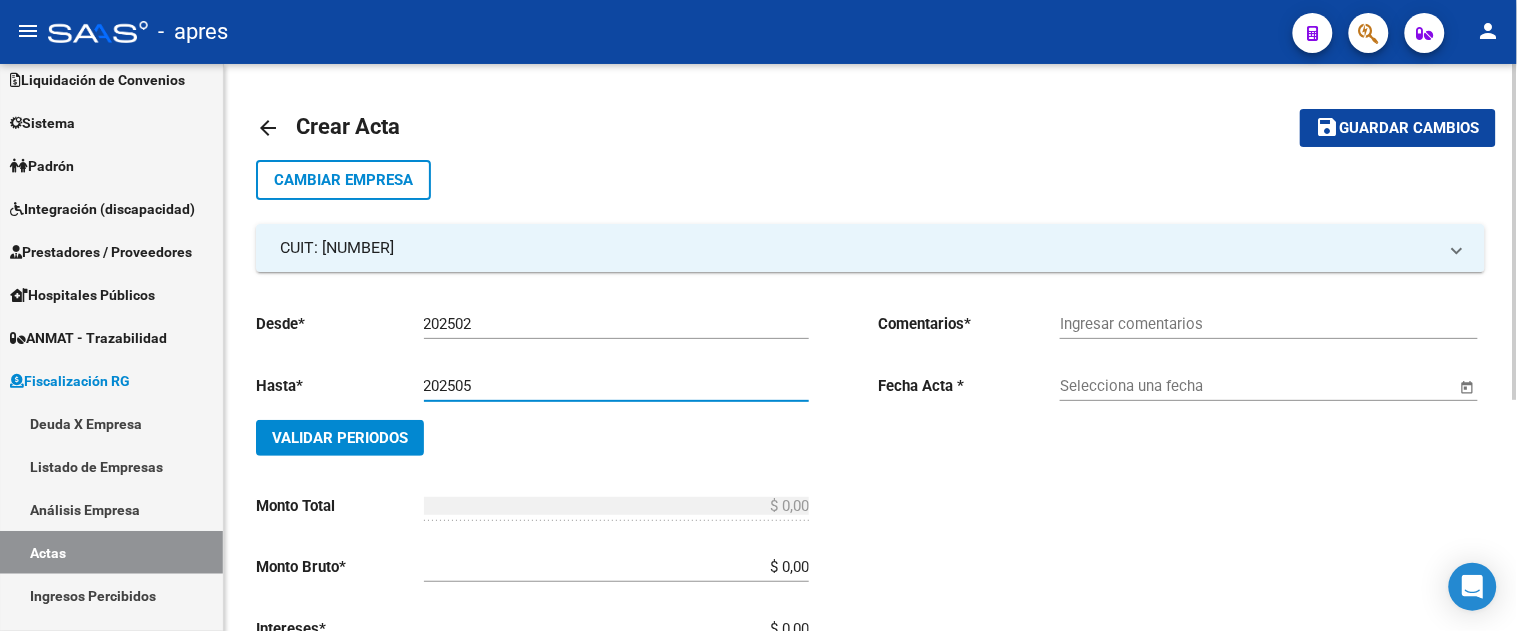type on "202505" 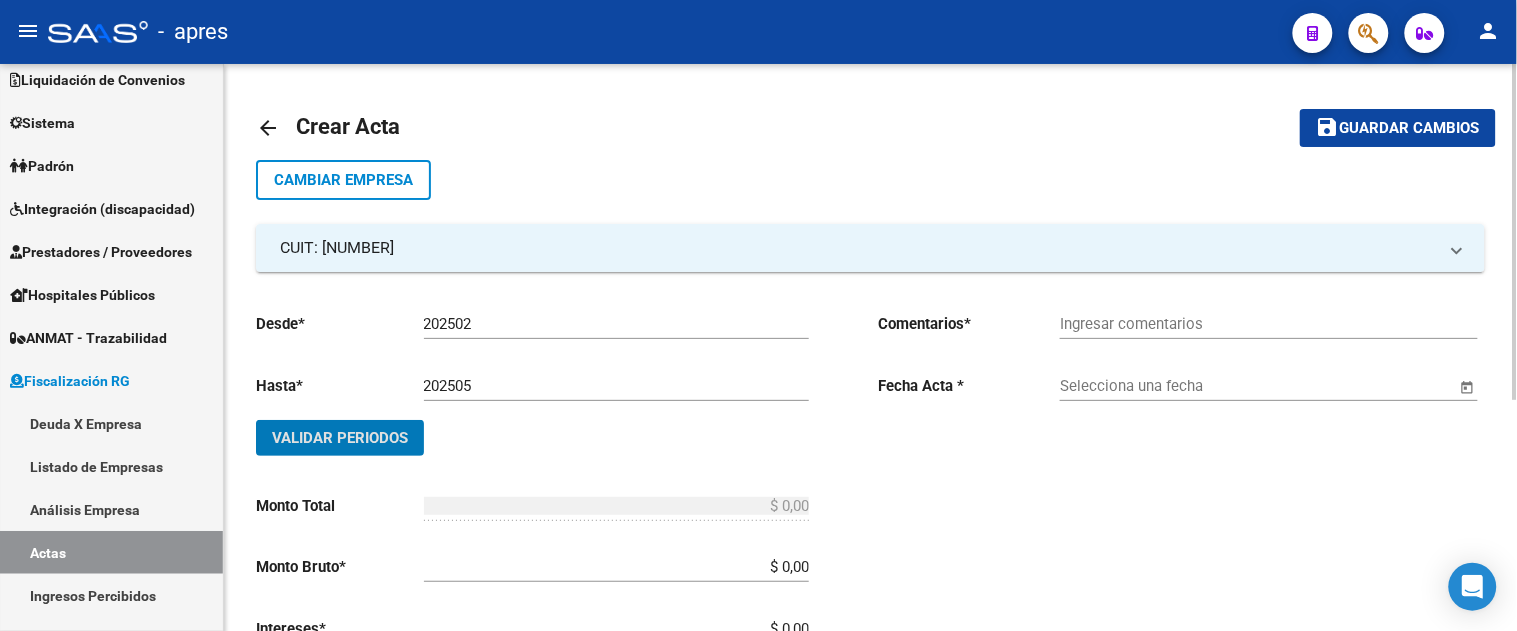 click on "Validar Periodos" 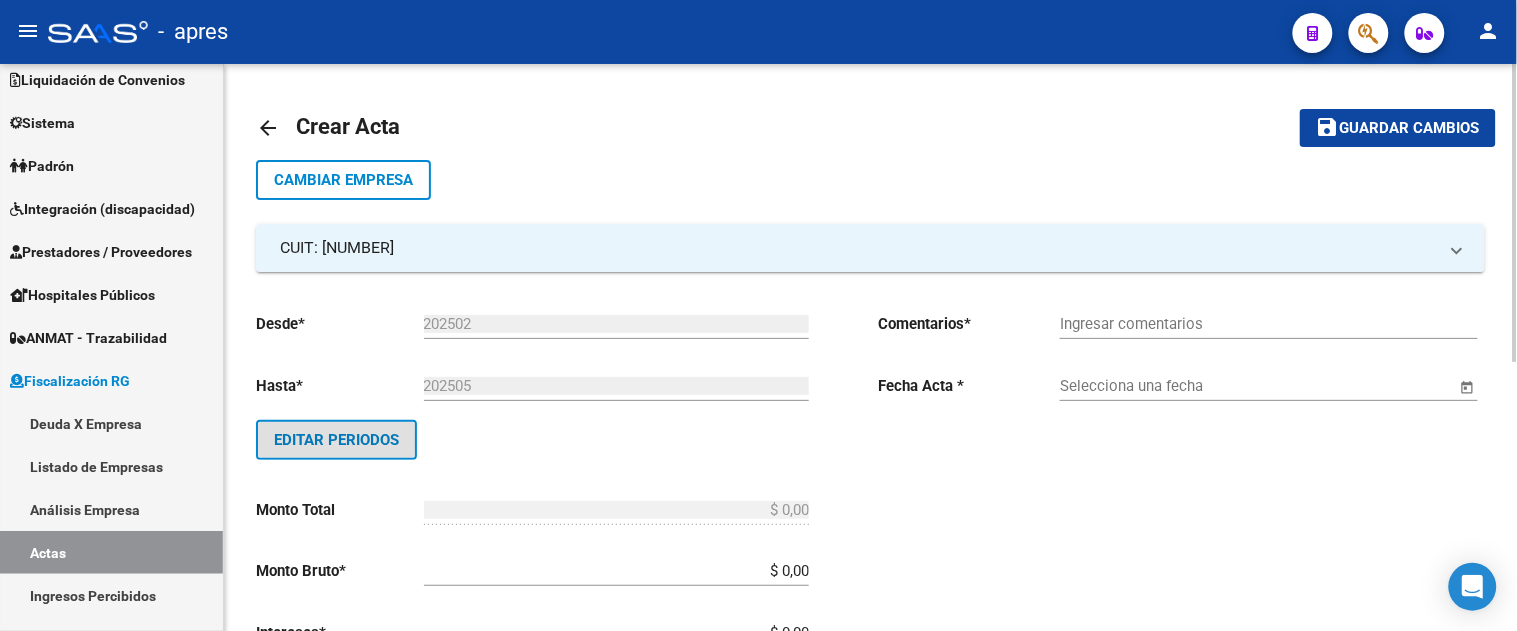 type 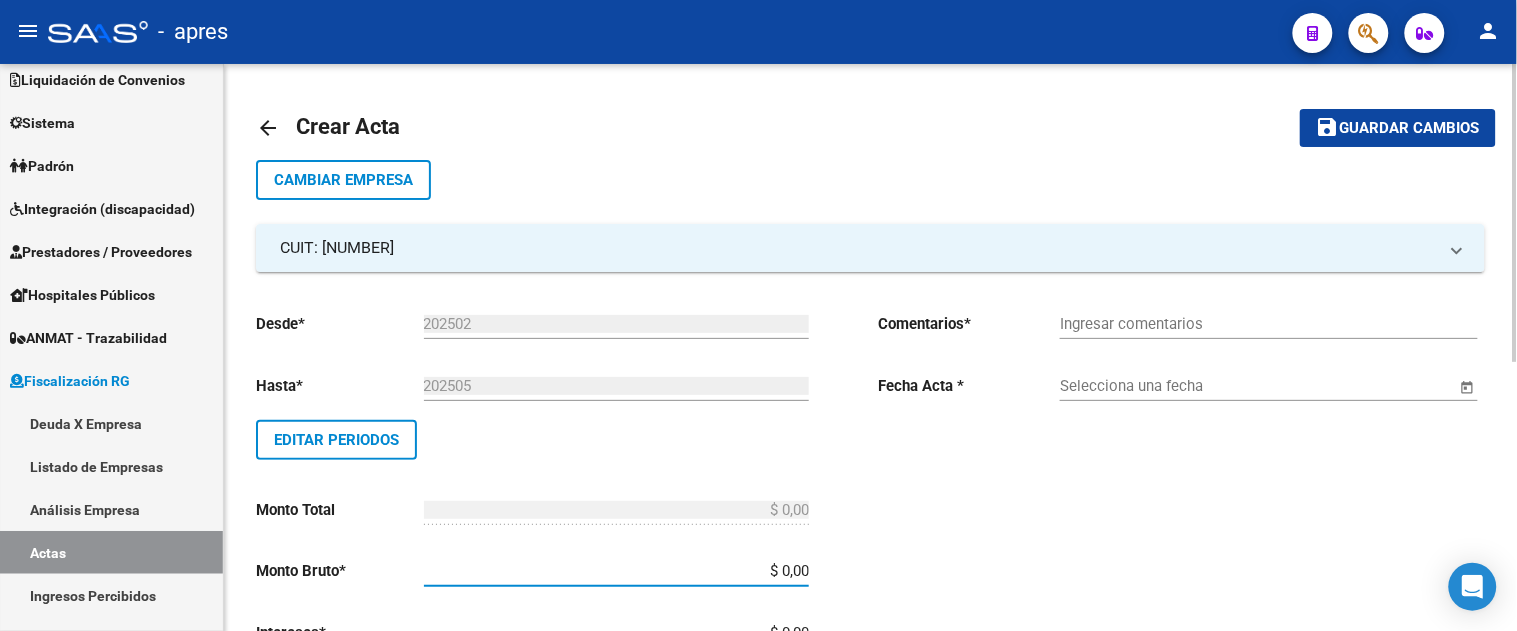 scroll, scrollTop: 8, scrollLeft: 0, axis: vertical 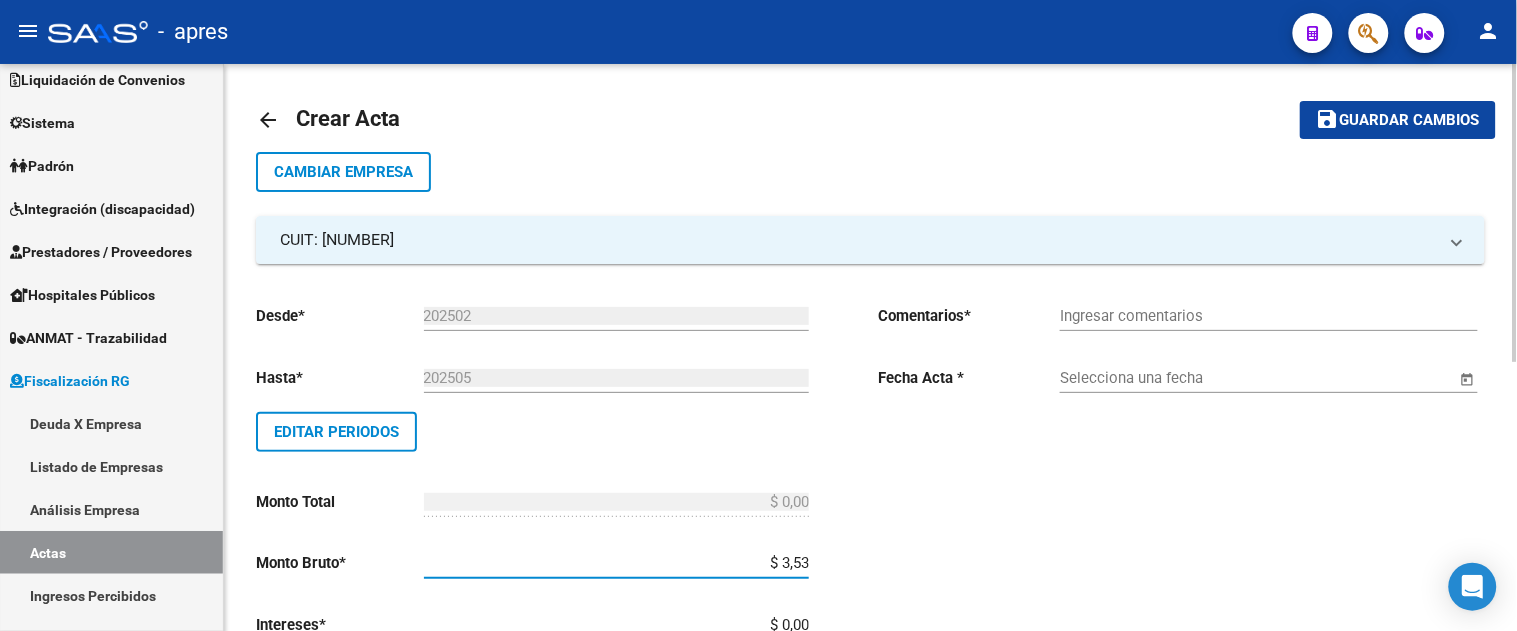 type on "$ 35,36" 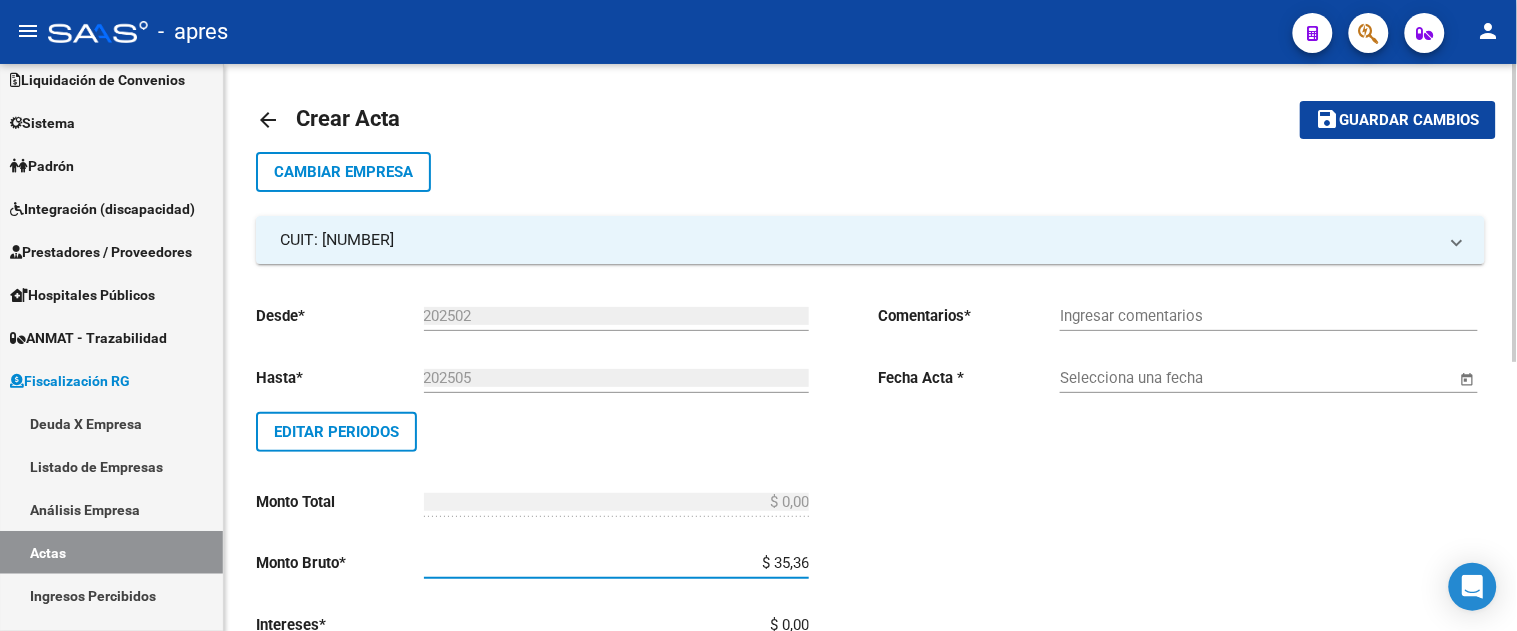 type on "$ 35,36" 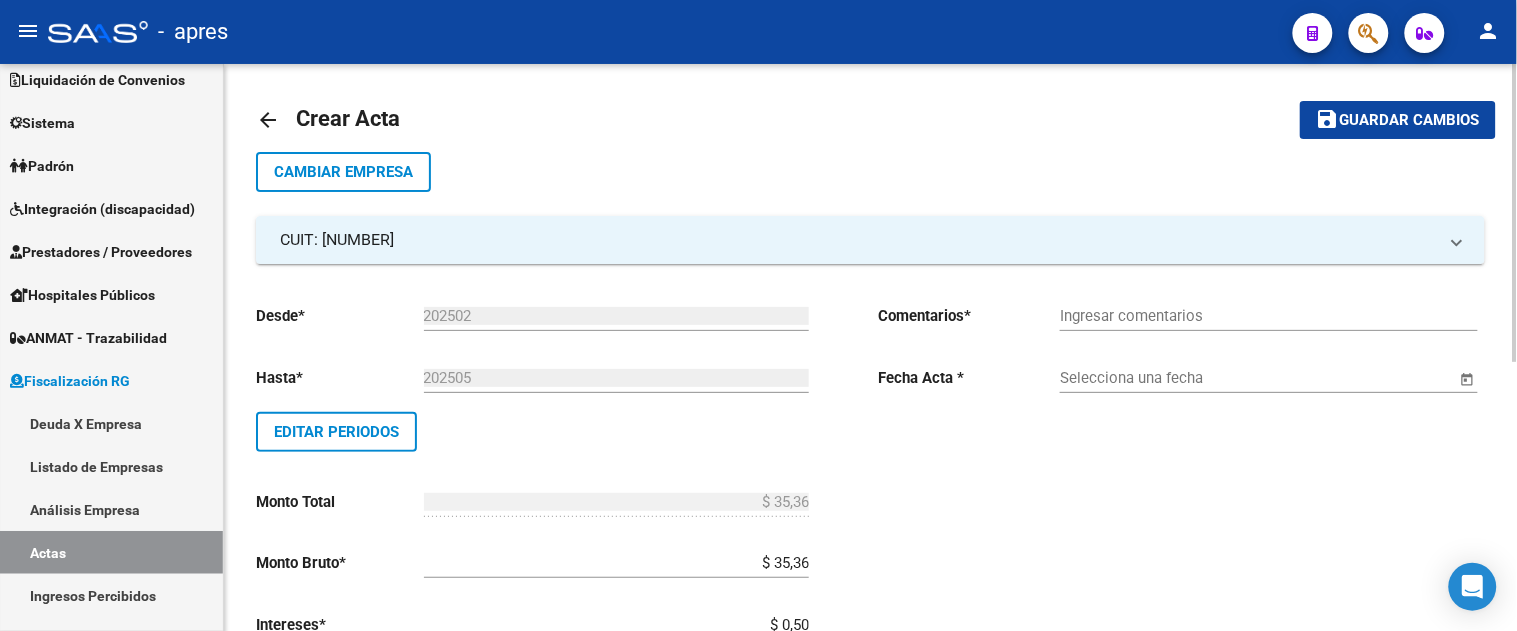 type on "$ 5,09" 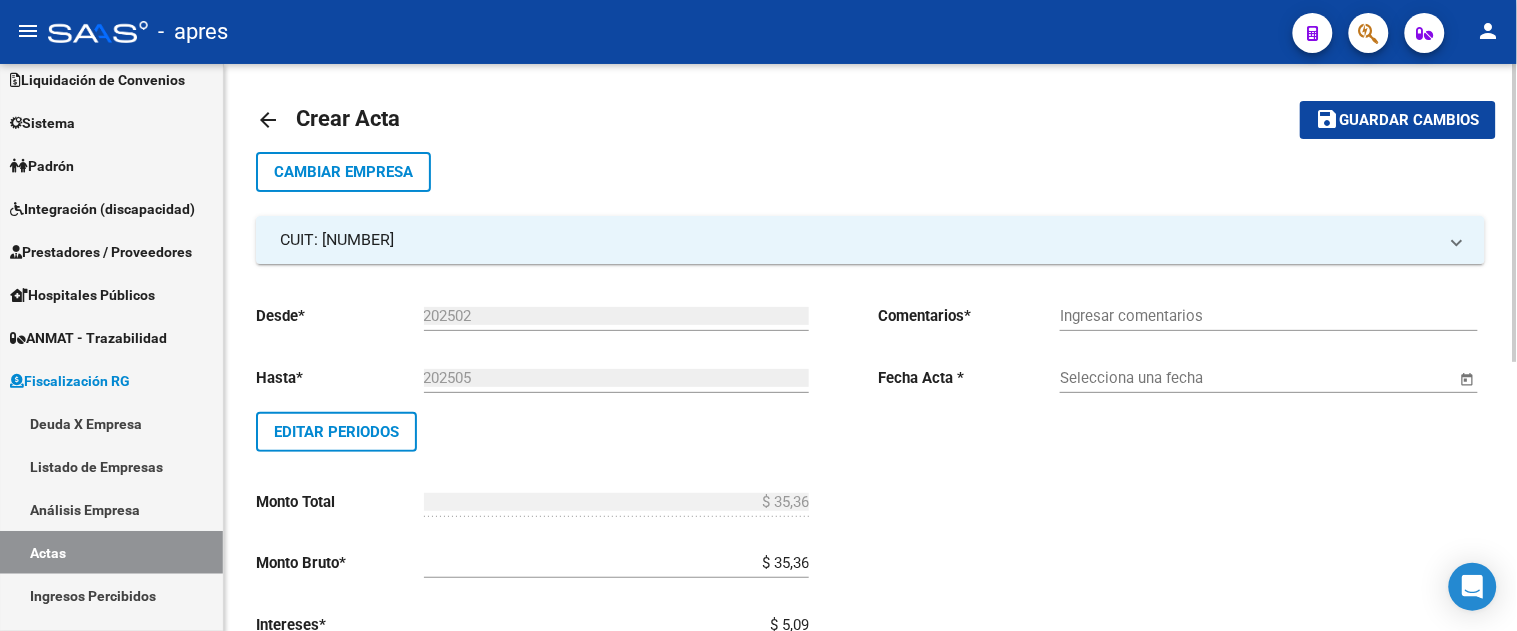 type on "$ 40,45" 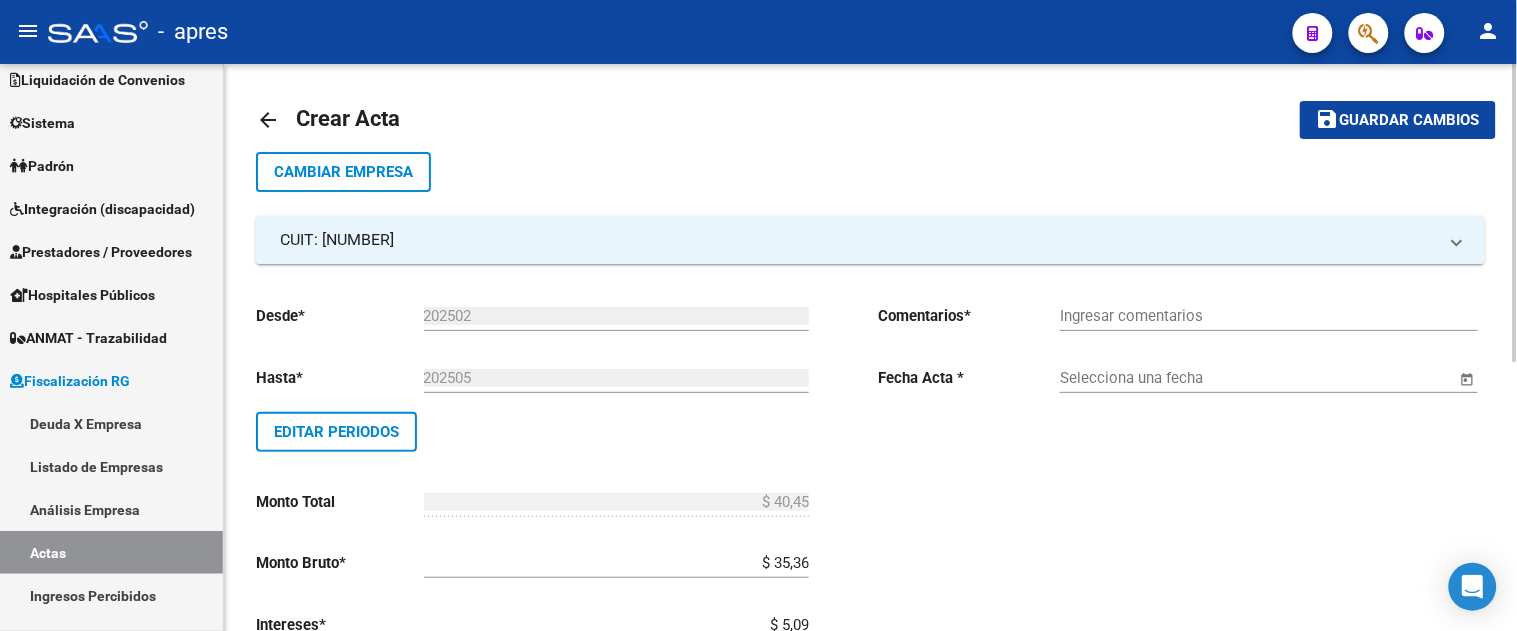 scroll, scrollTop: 345, scrollLeft: 0, axis: vertical 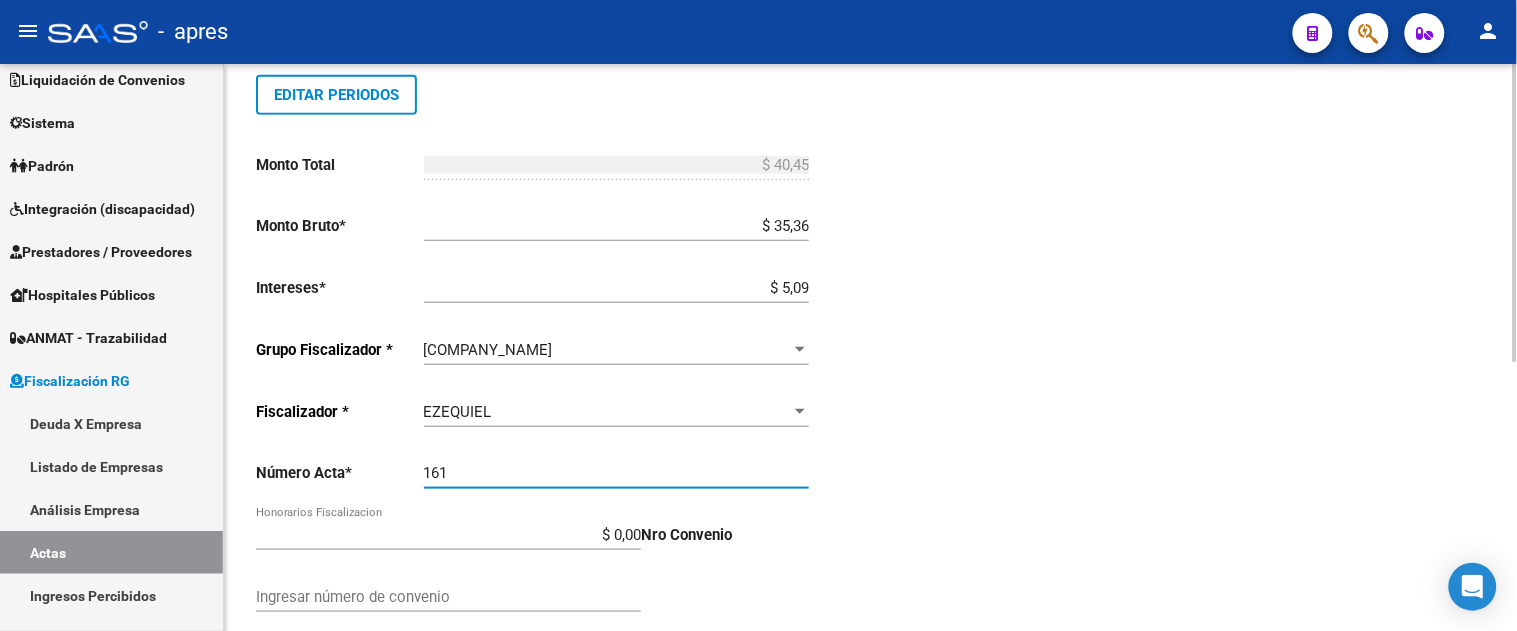 type on "161" 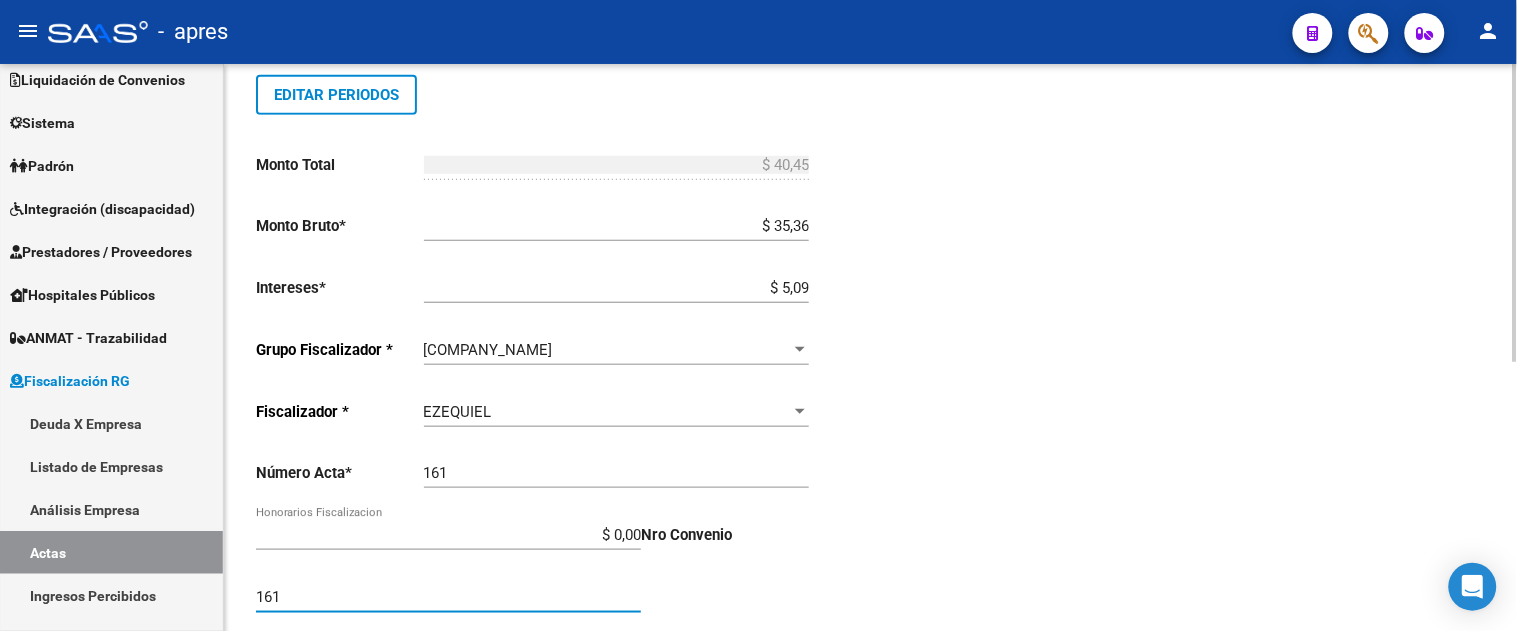 type on "161" 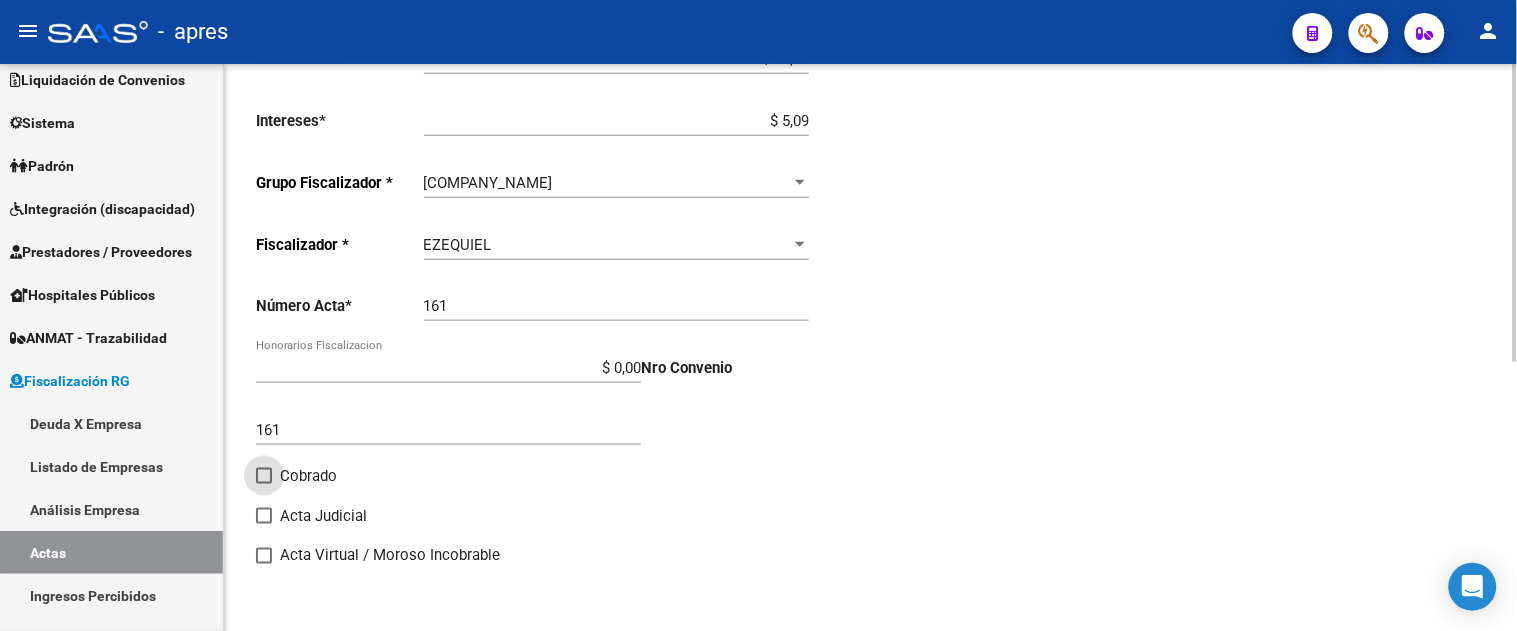 click on "Cobrado" at bounding box center (263, 484) 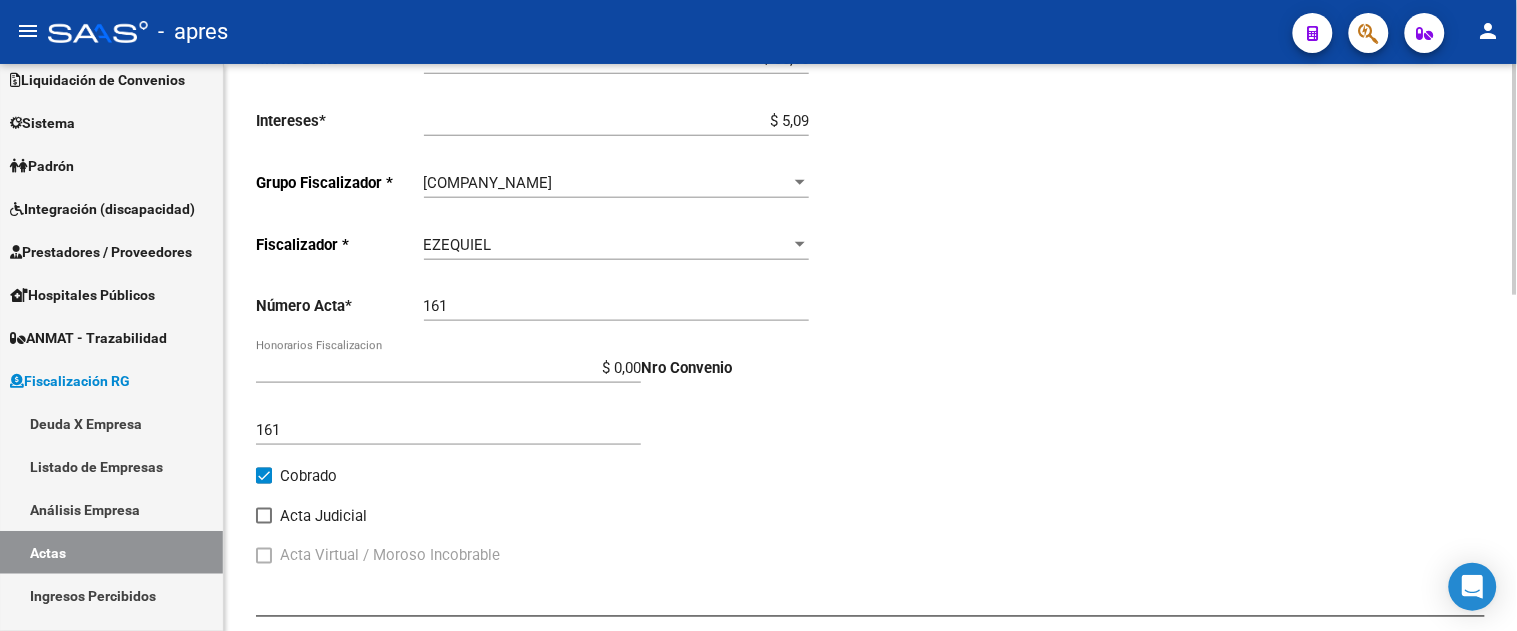 scroll, scrollTop: 0, scrollLeft: 0, axis: both 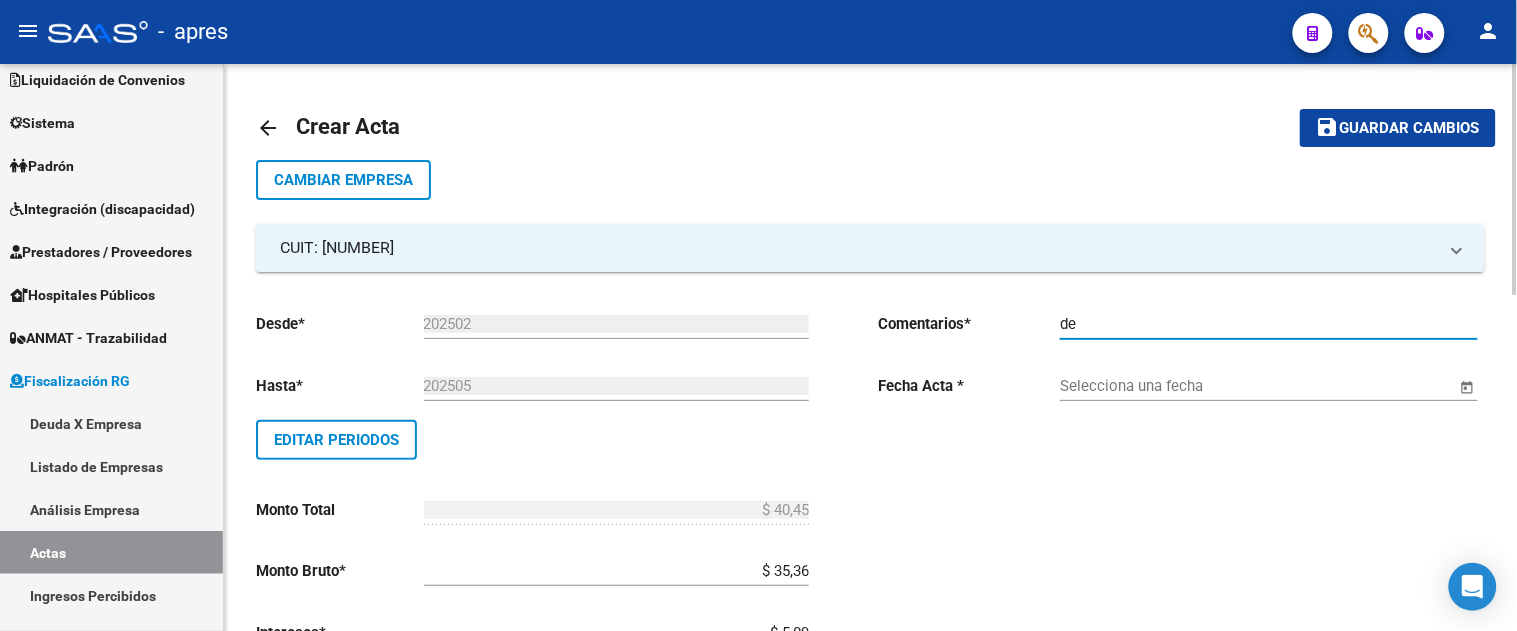 type on "d" 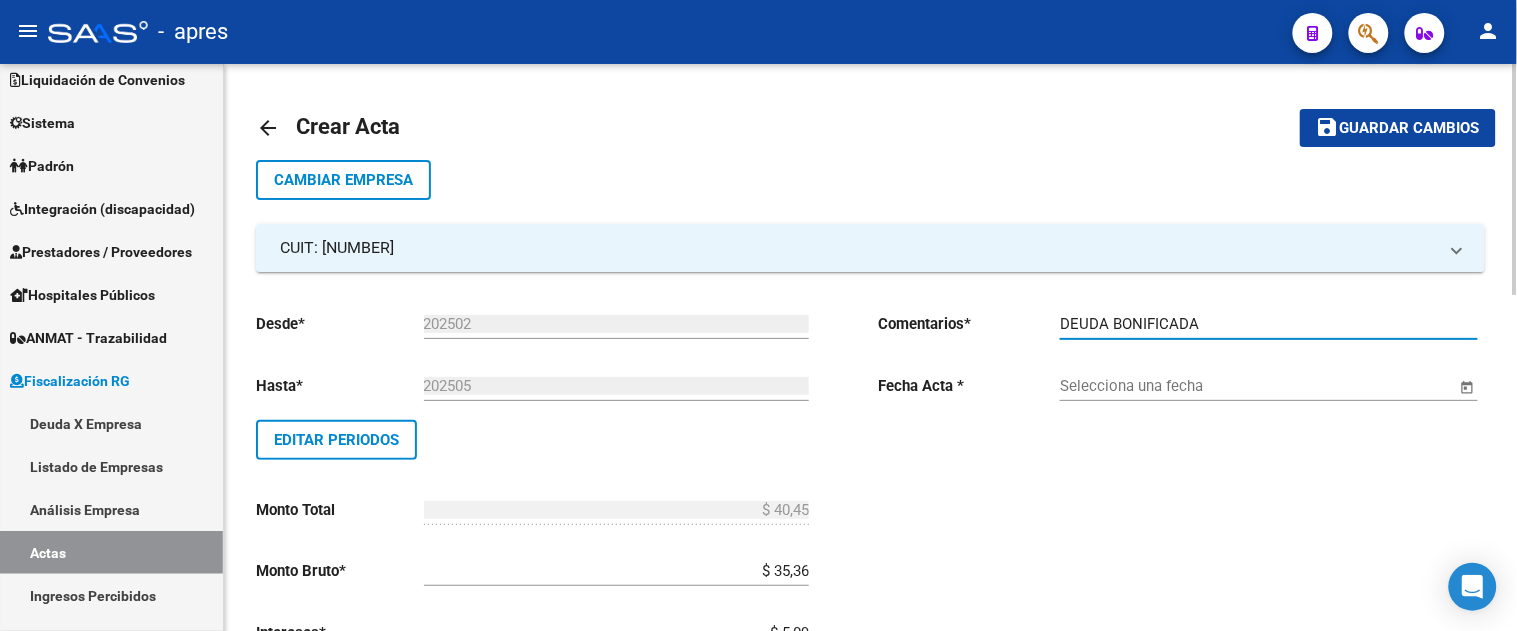 type on "DEUDA BONIFICADA" 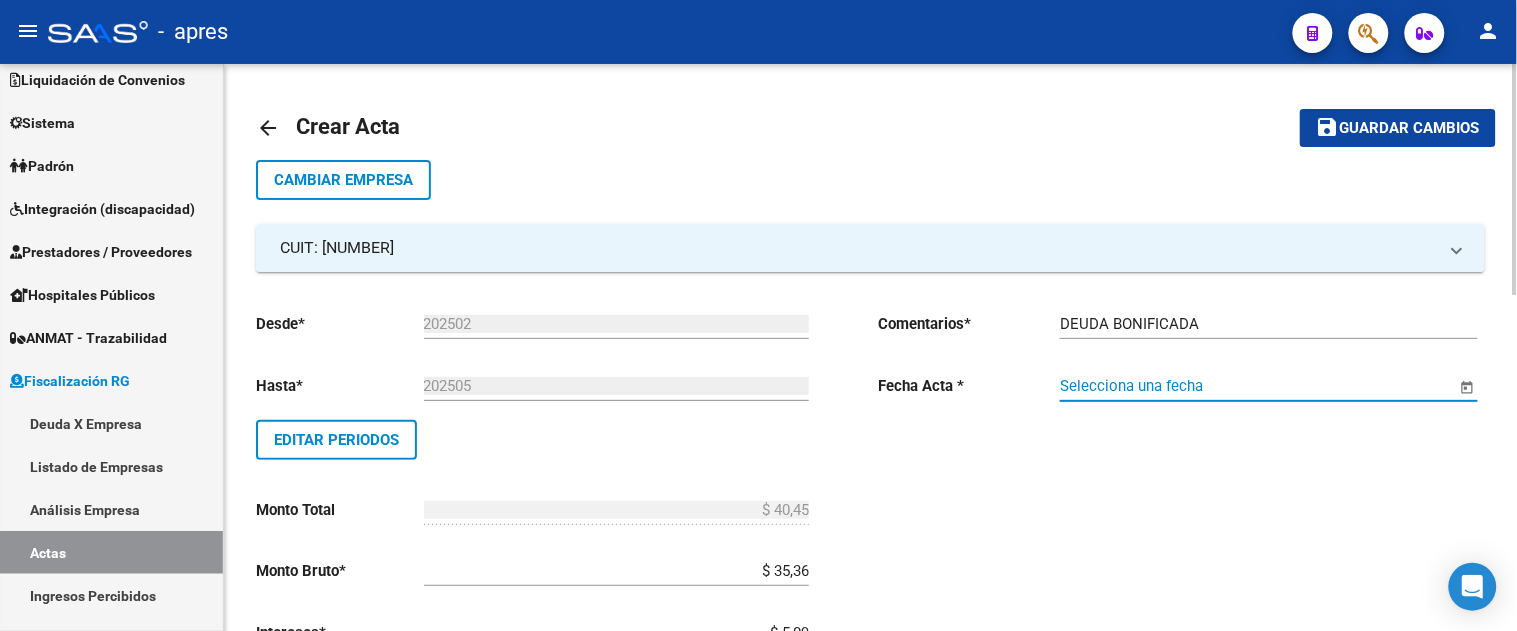 type 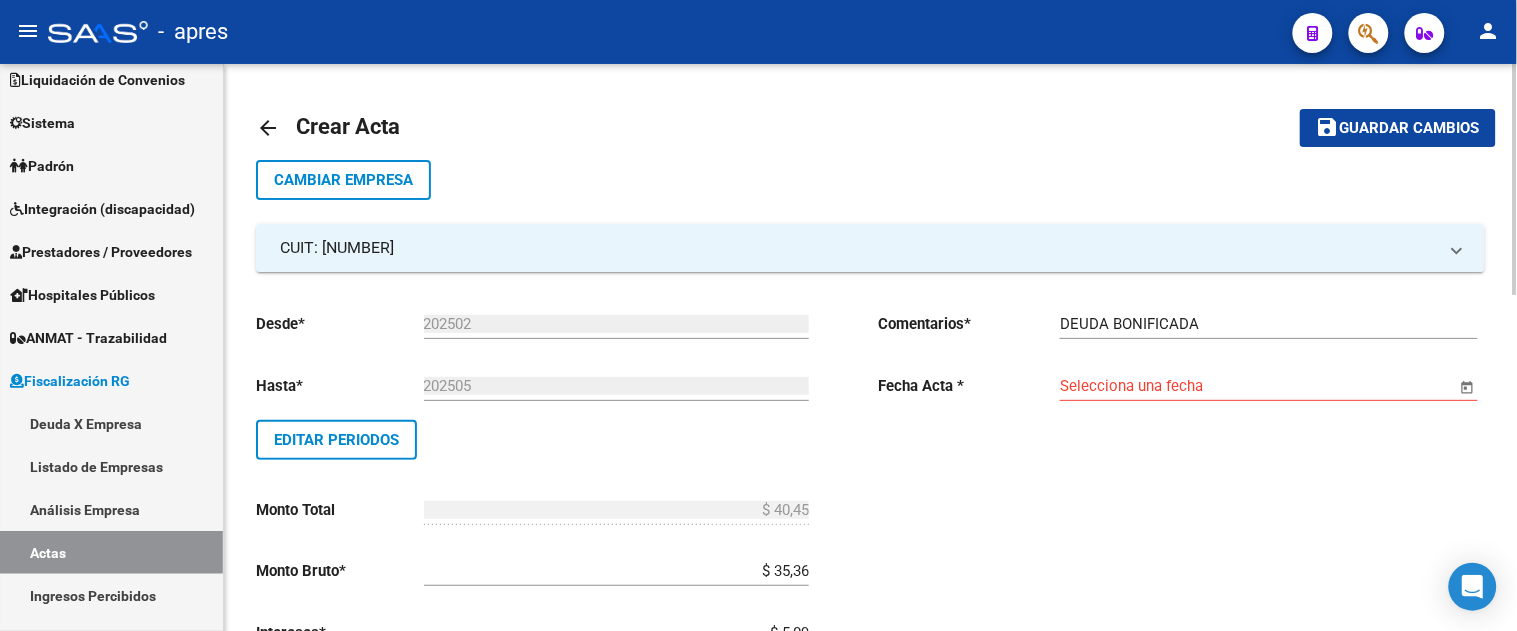 click 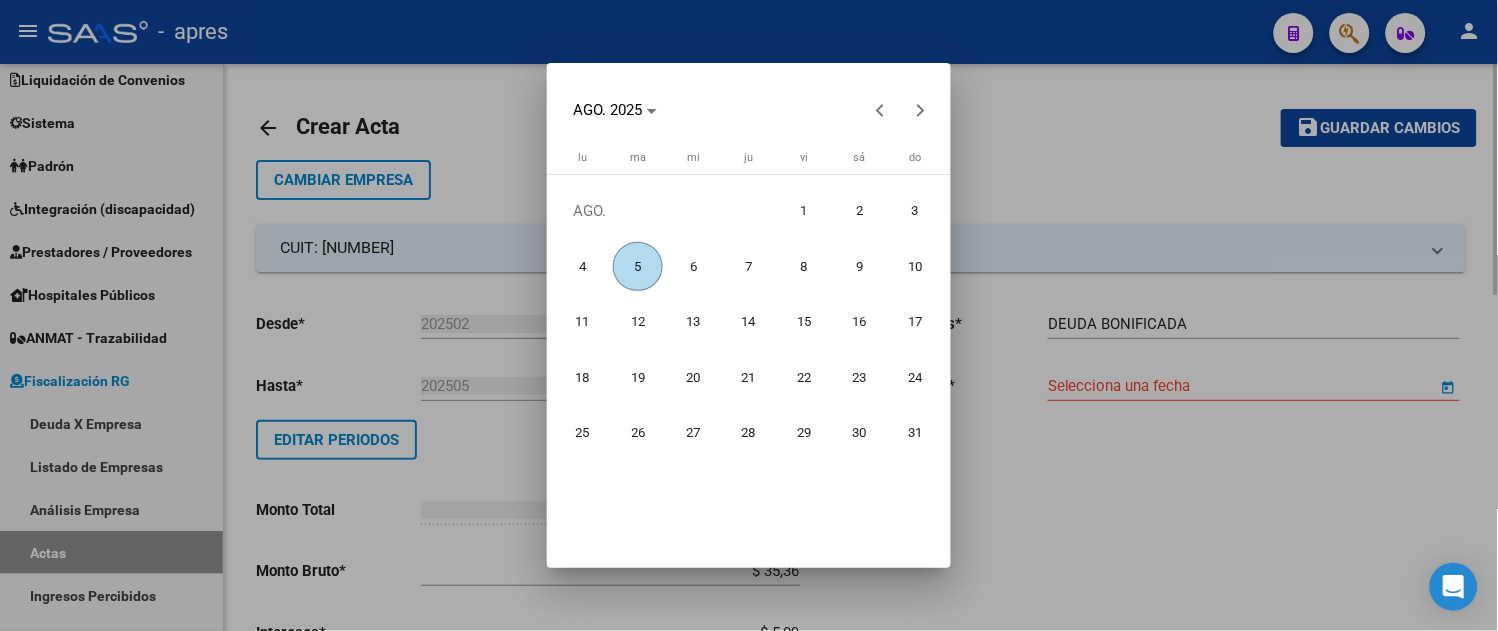 type 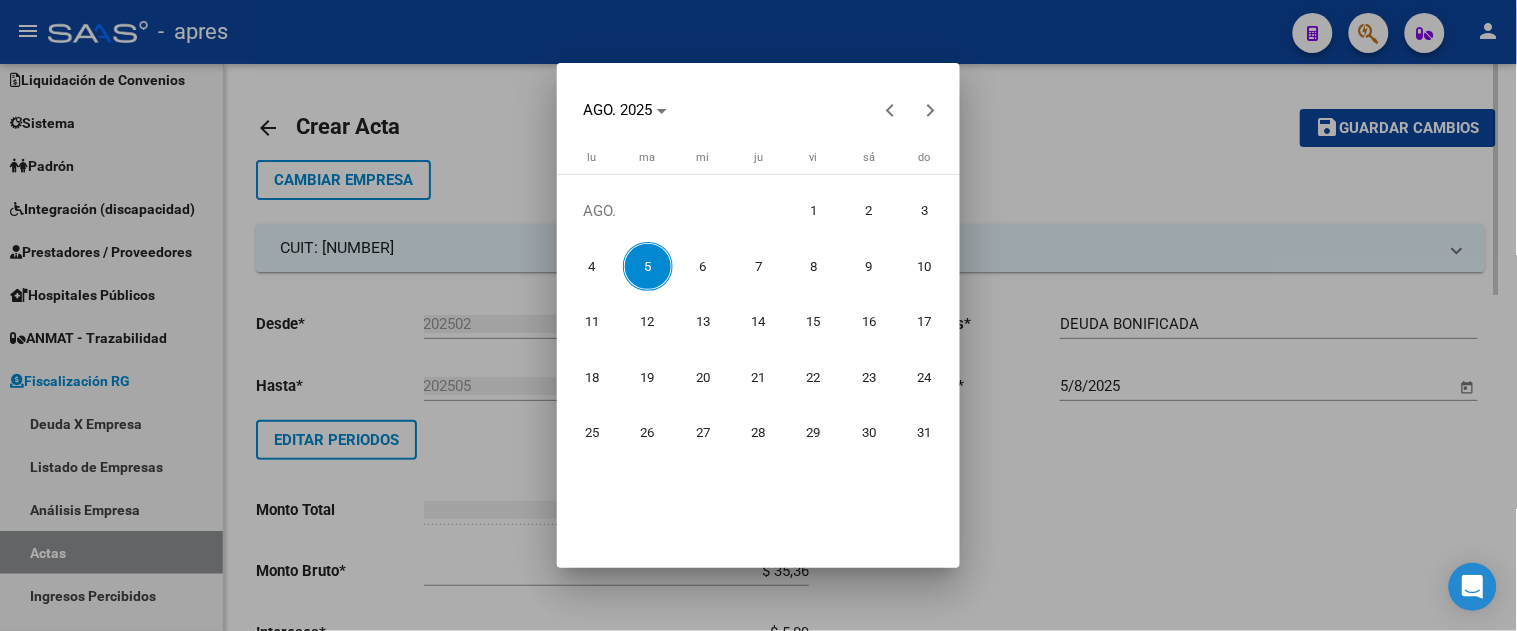 scroll, scrollTop: 827, scrollLeft: 0, axis: vertical 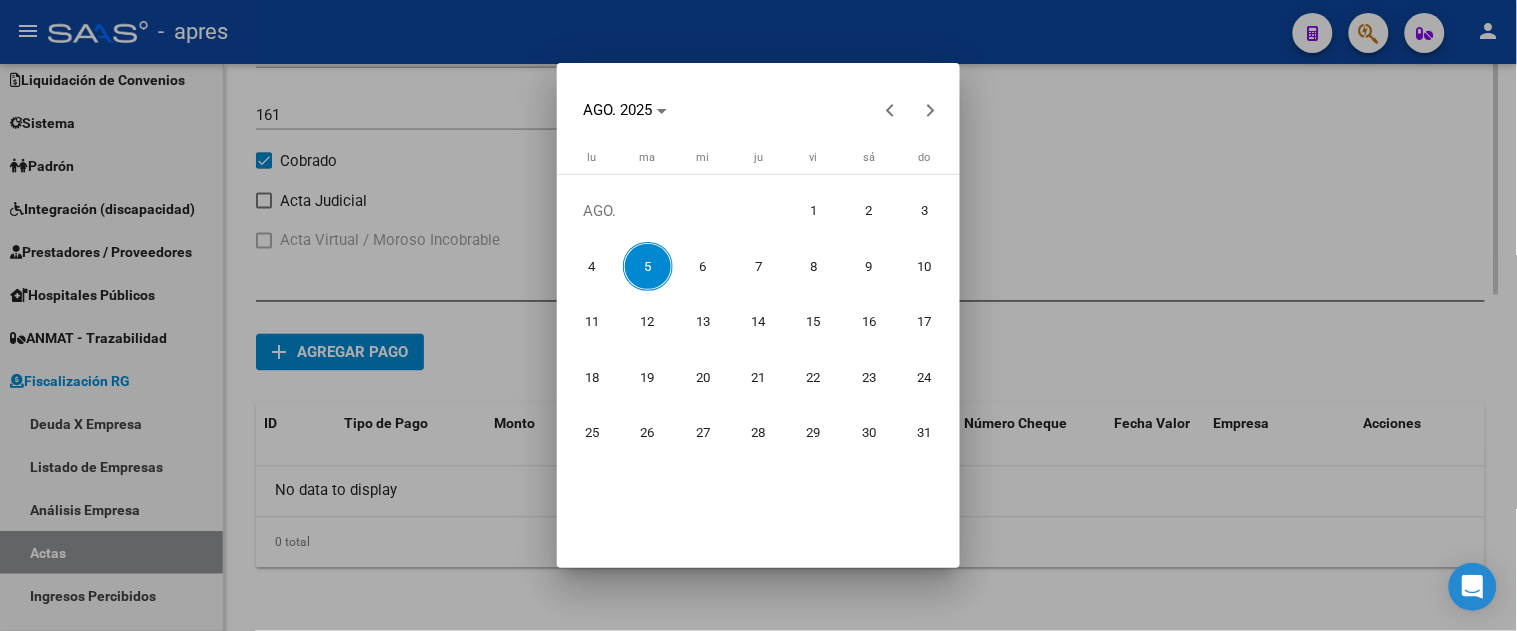 type 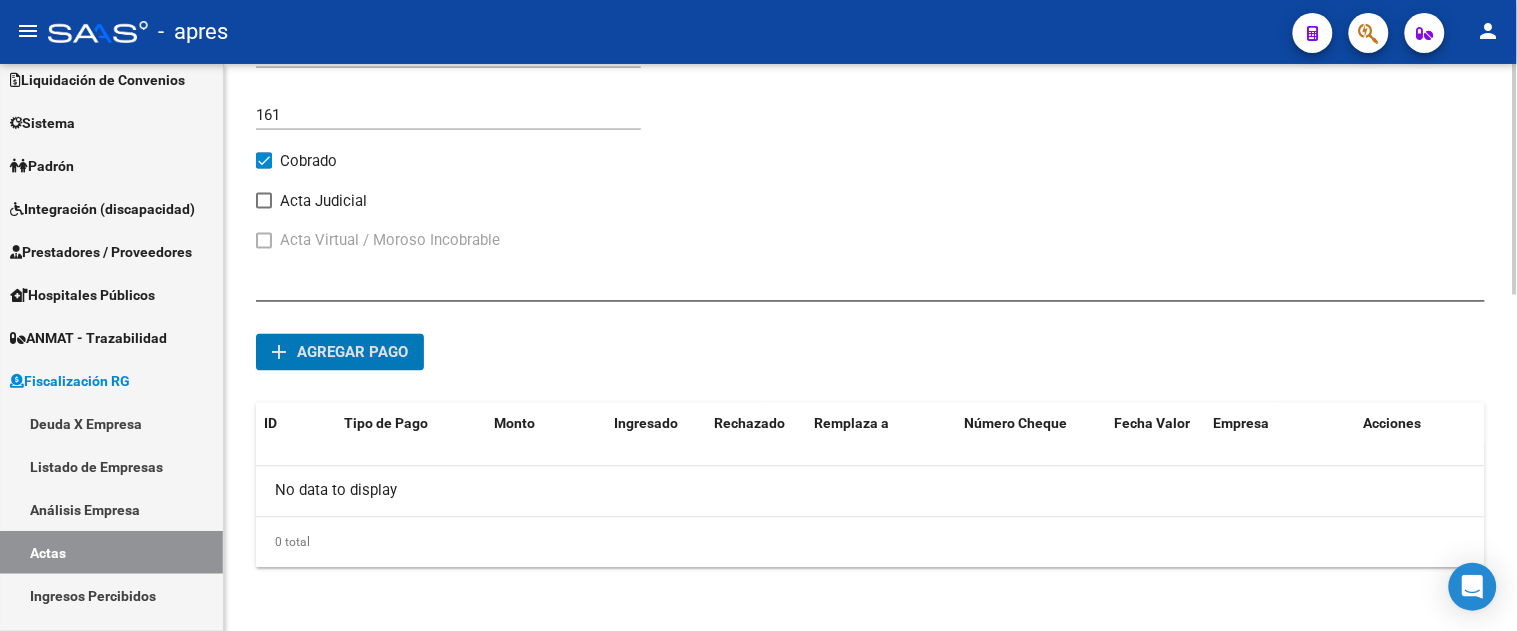 click on "add Agregar pago" 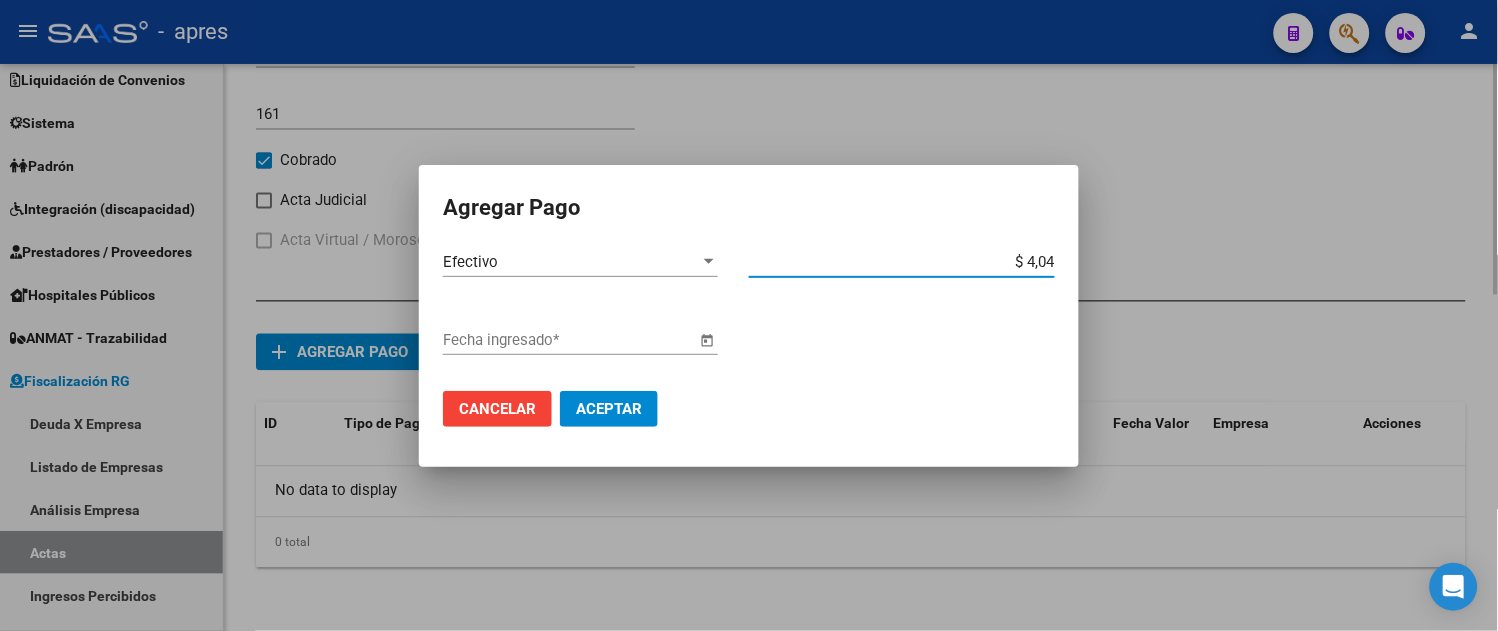 type on "$ 40,45" 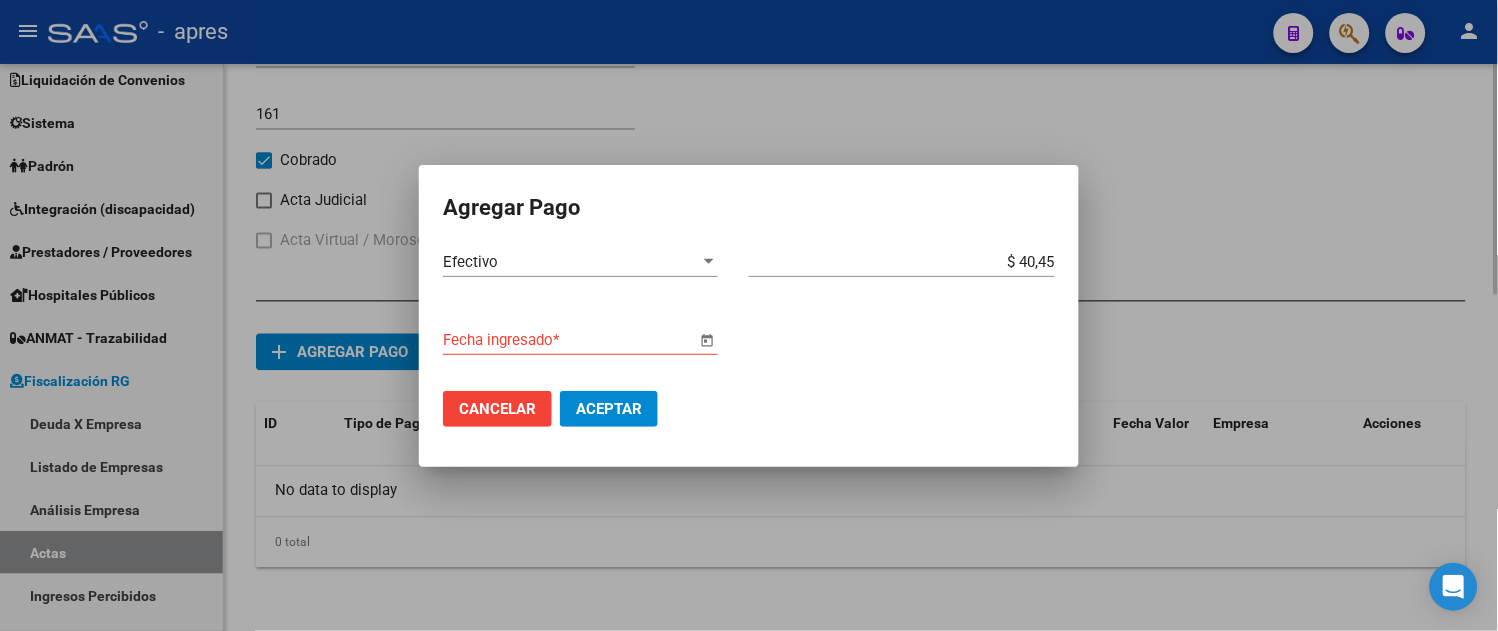 type 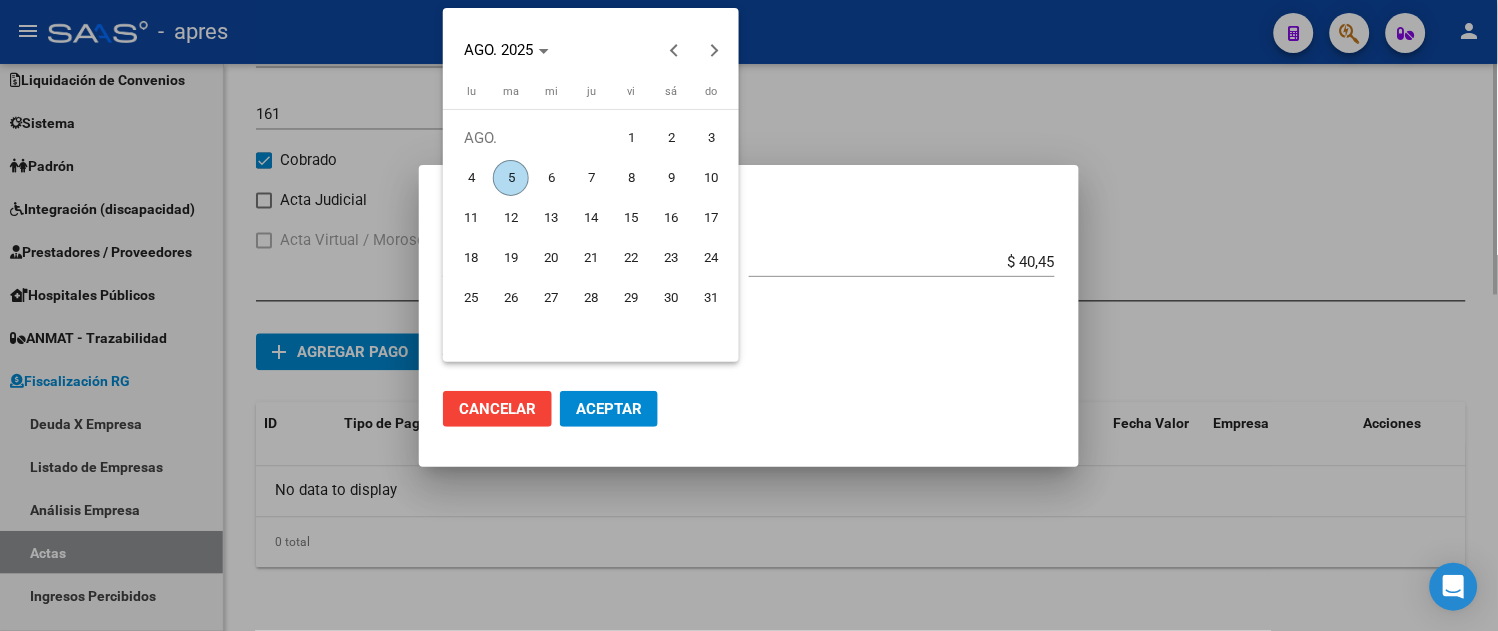 type 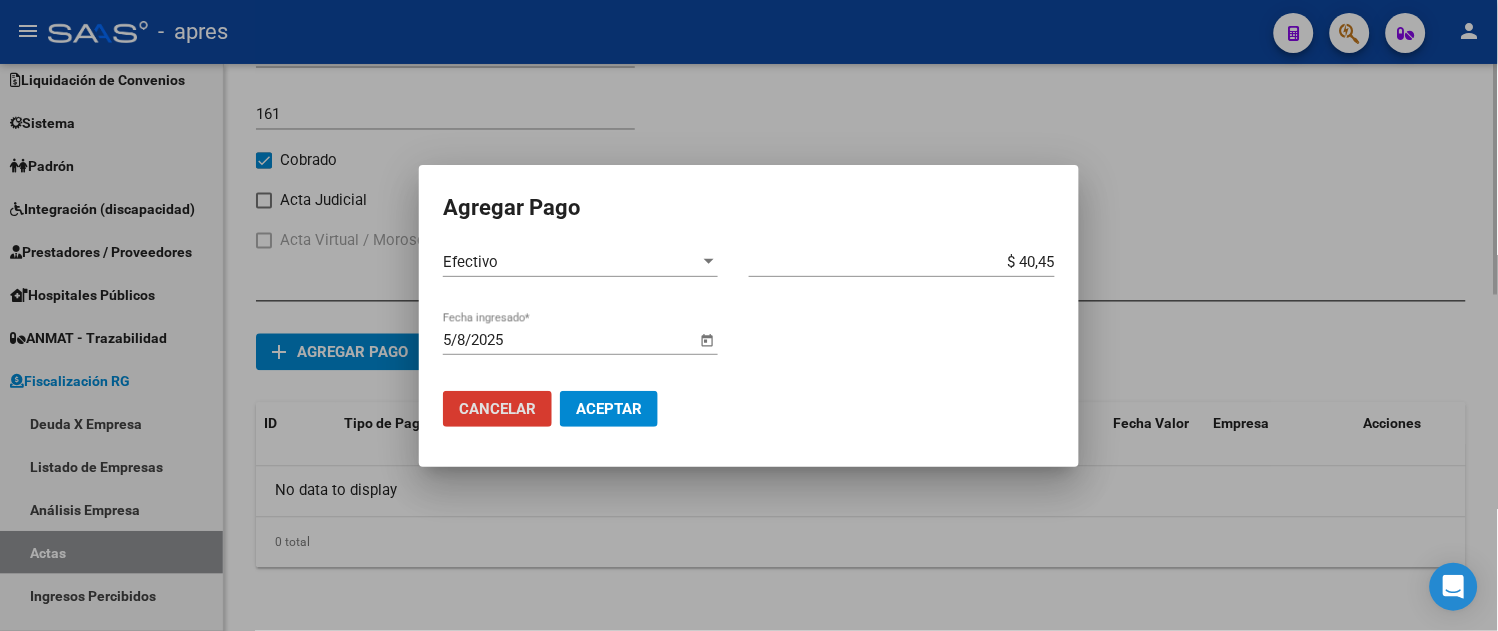type 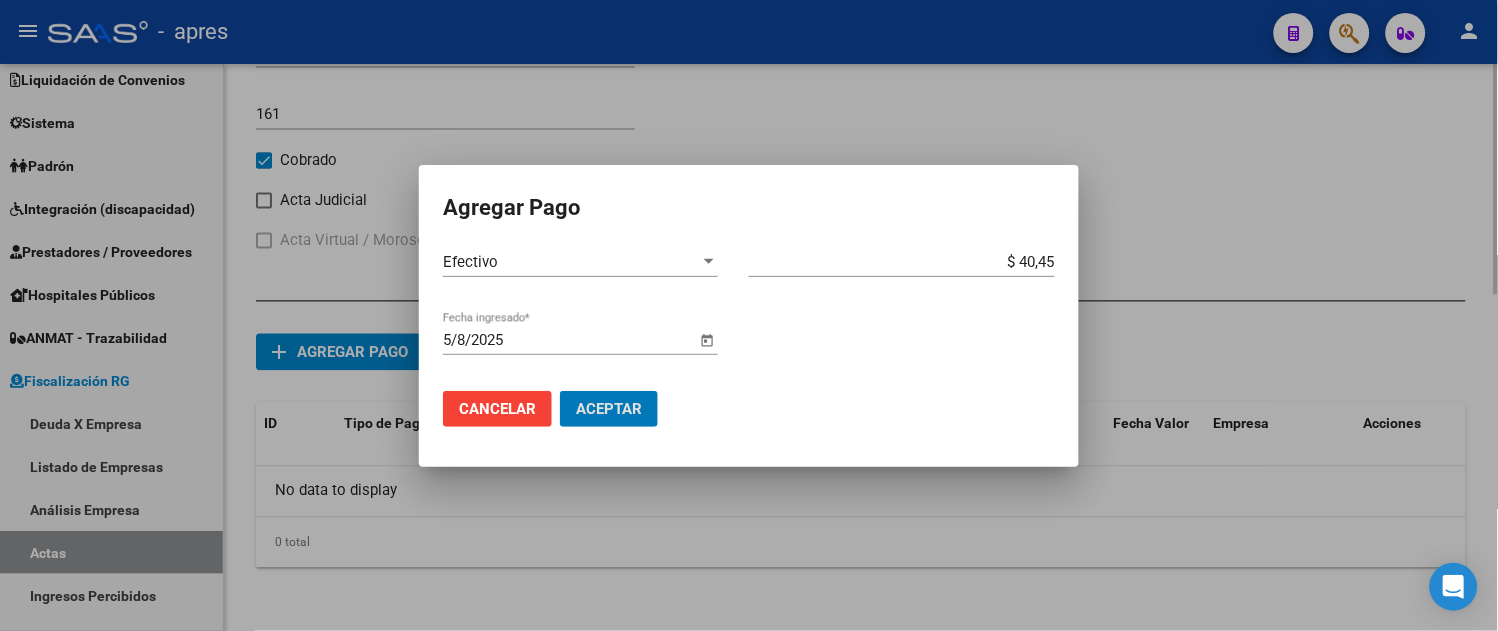 click on "Aceptar" at bounding box center (609, 409) 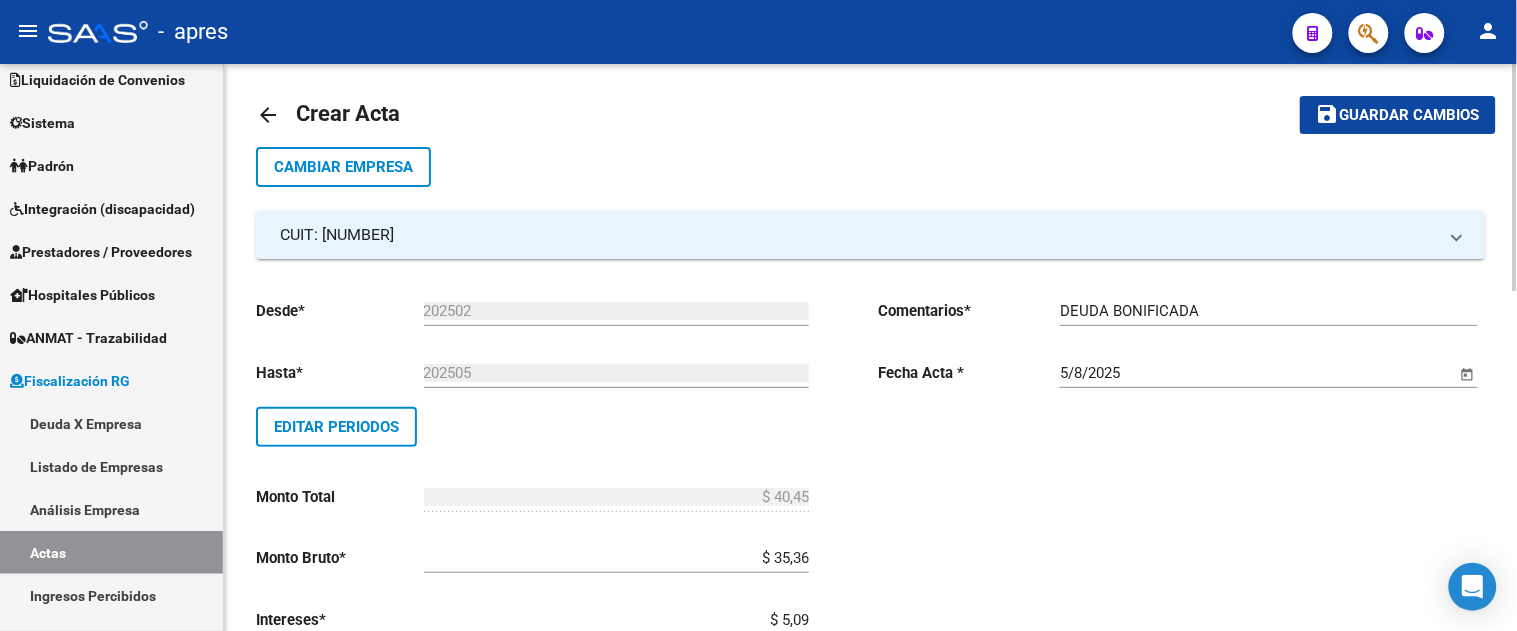 scroll, scrollTop: 0, scrollLeft: 0, axis: both 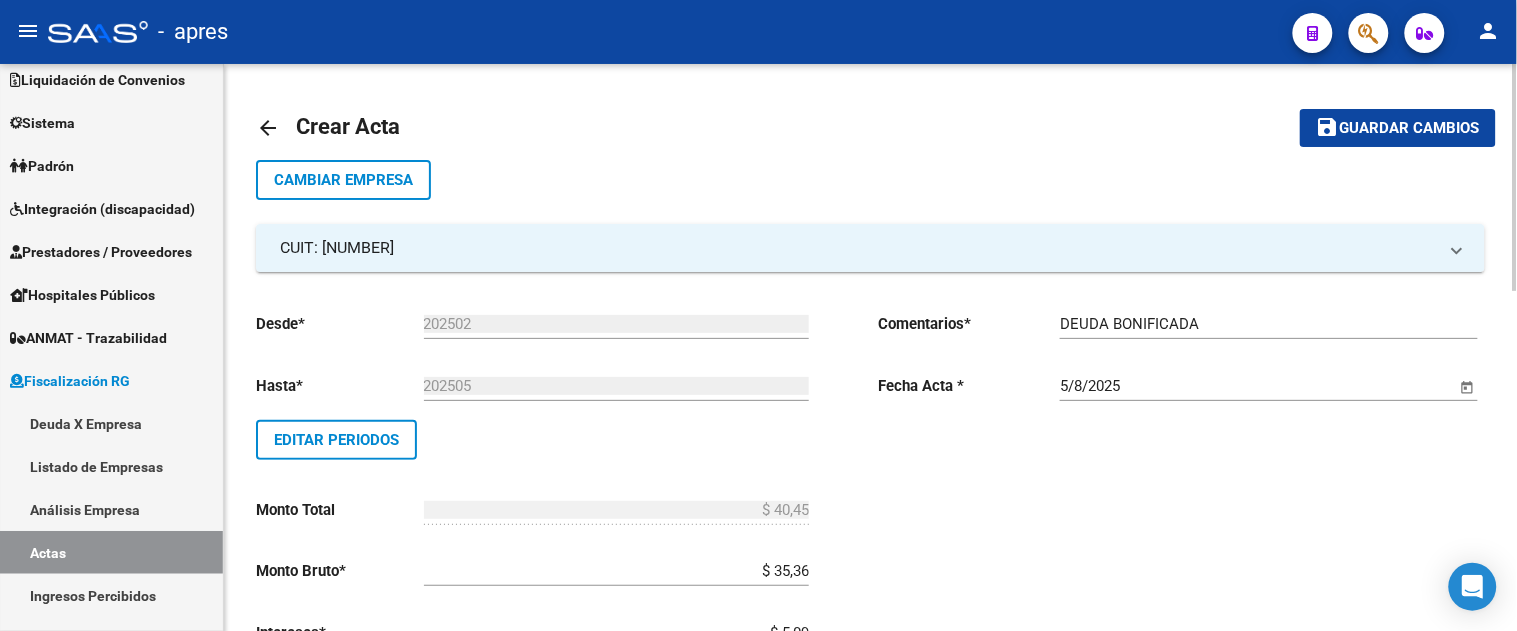 click on "save Guardar cambios" 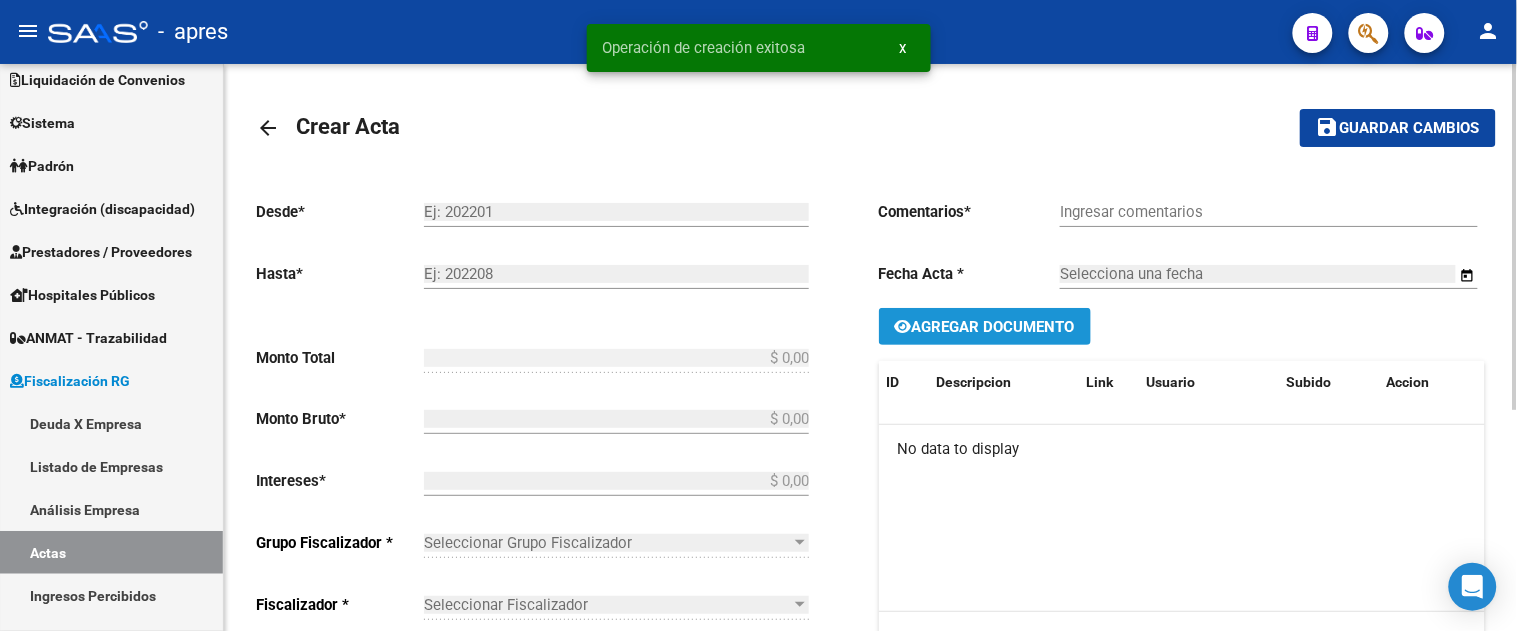 click on "Agregar Documento" 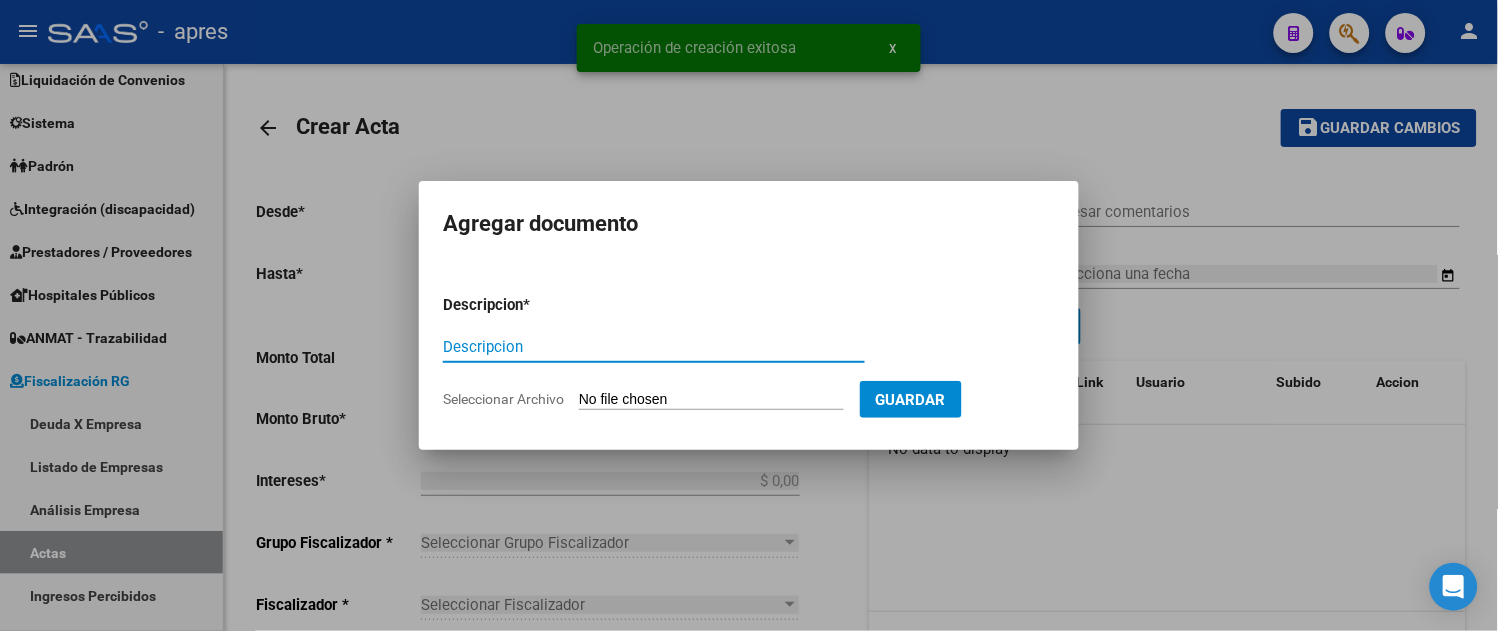 type on "202502" 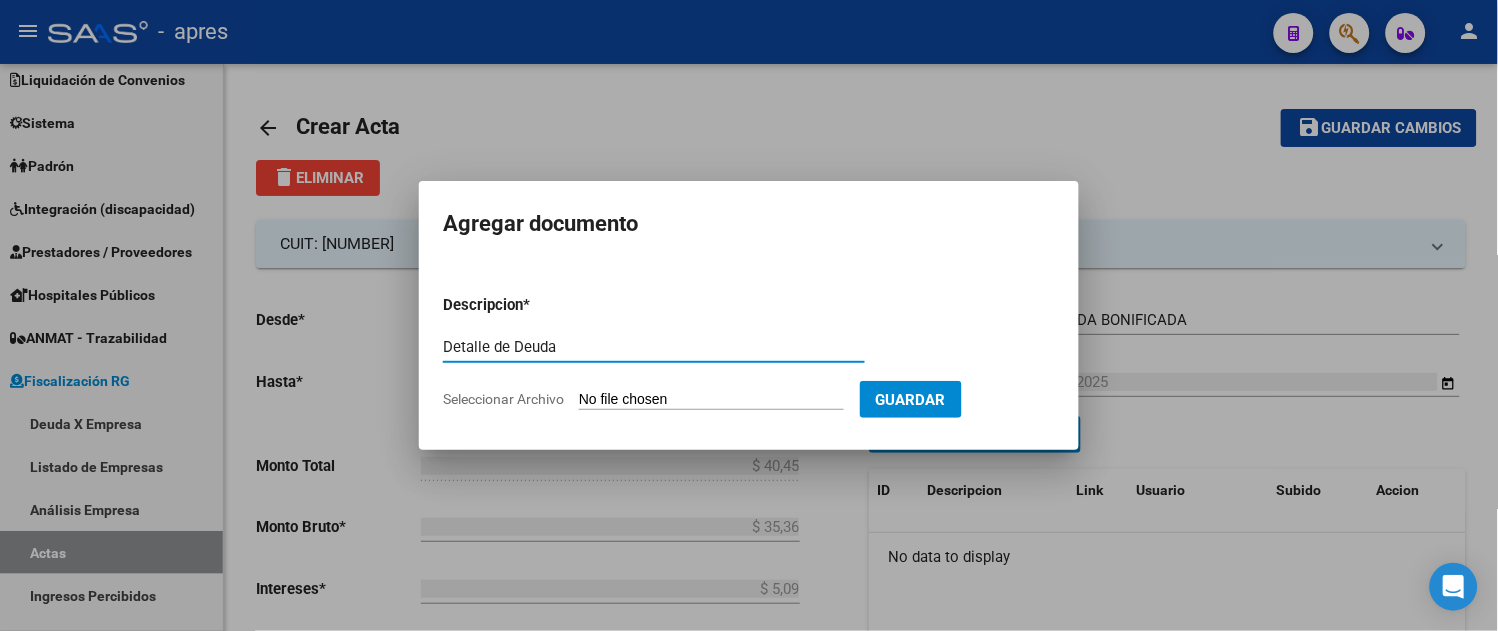 type on "Detalle de Deuda" 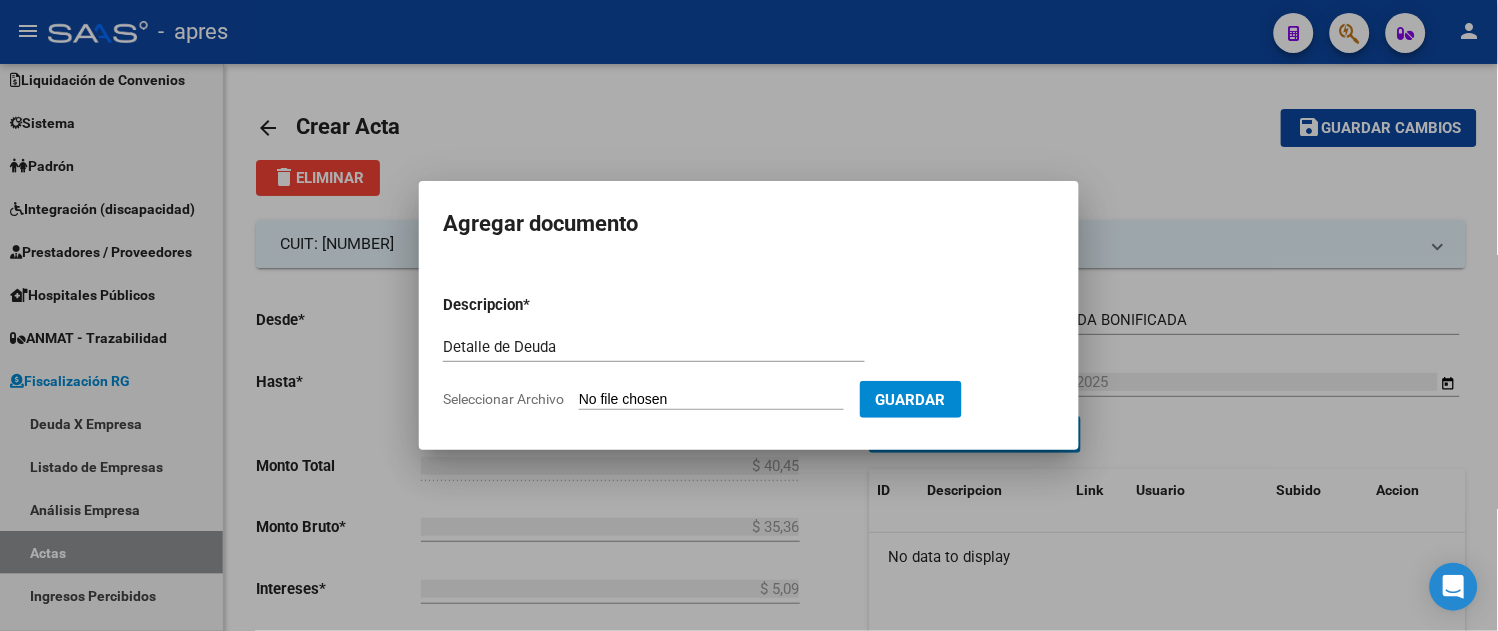 type on "C:\fakepath\Informe-Deuda-[NUMBER]-201802-202506.pdf" 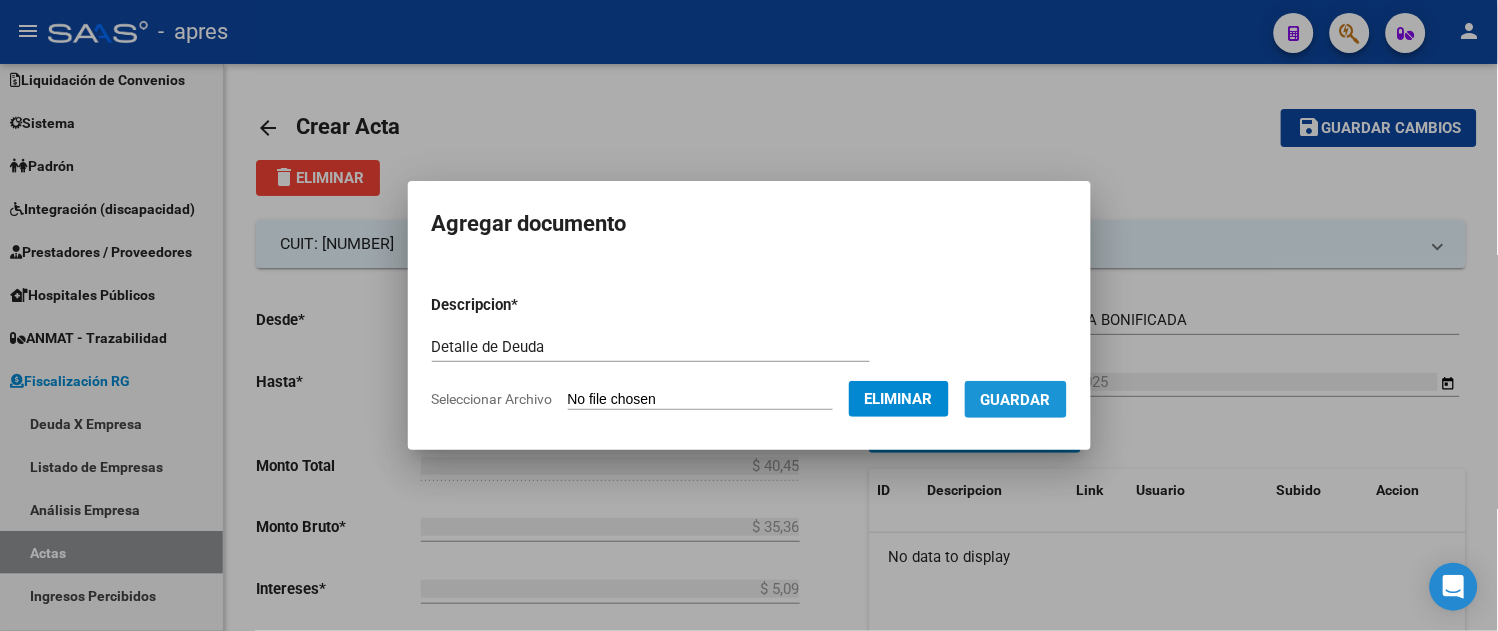 click on "Guardar" at bounding box center [1016, 399] 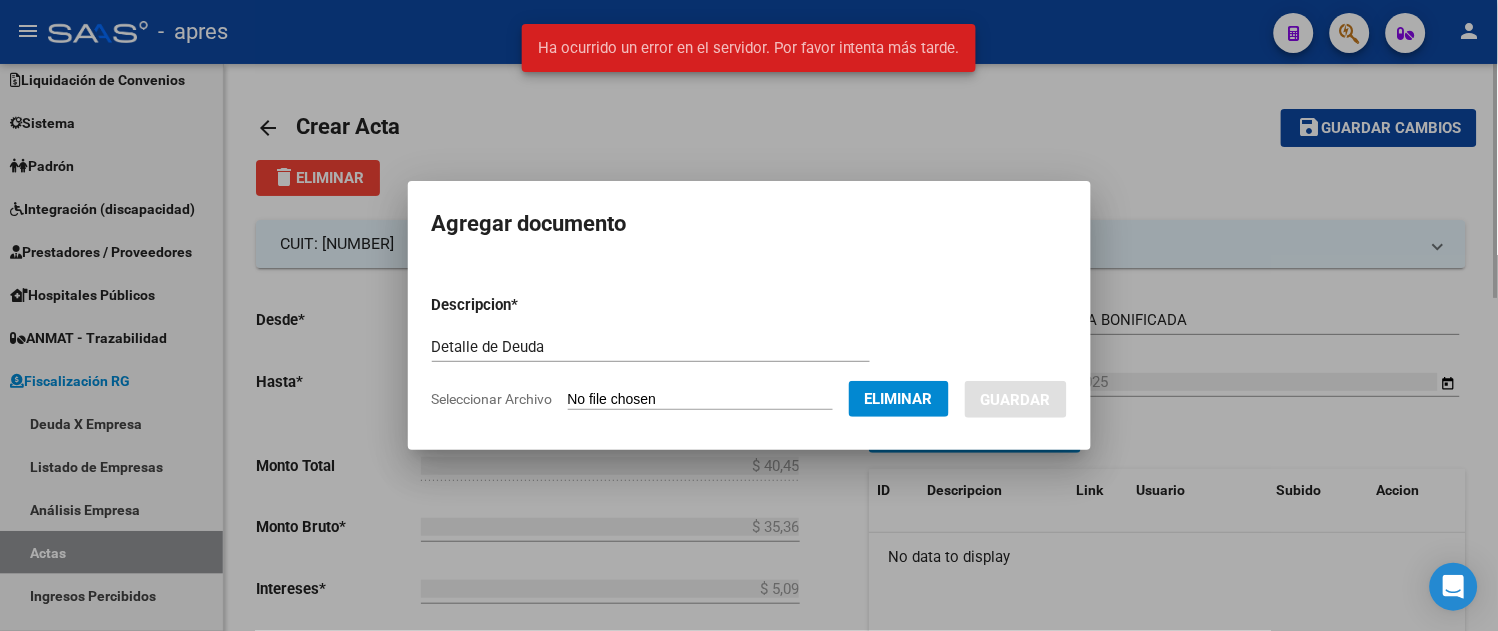 click at bounding box center [749, 315] 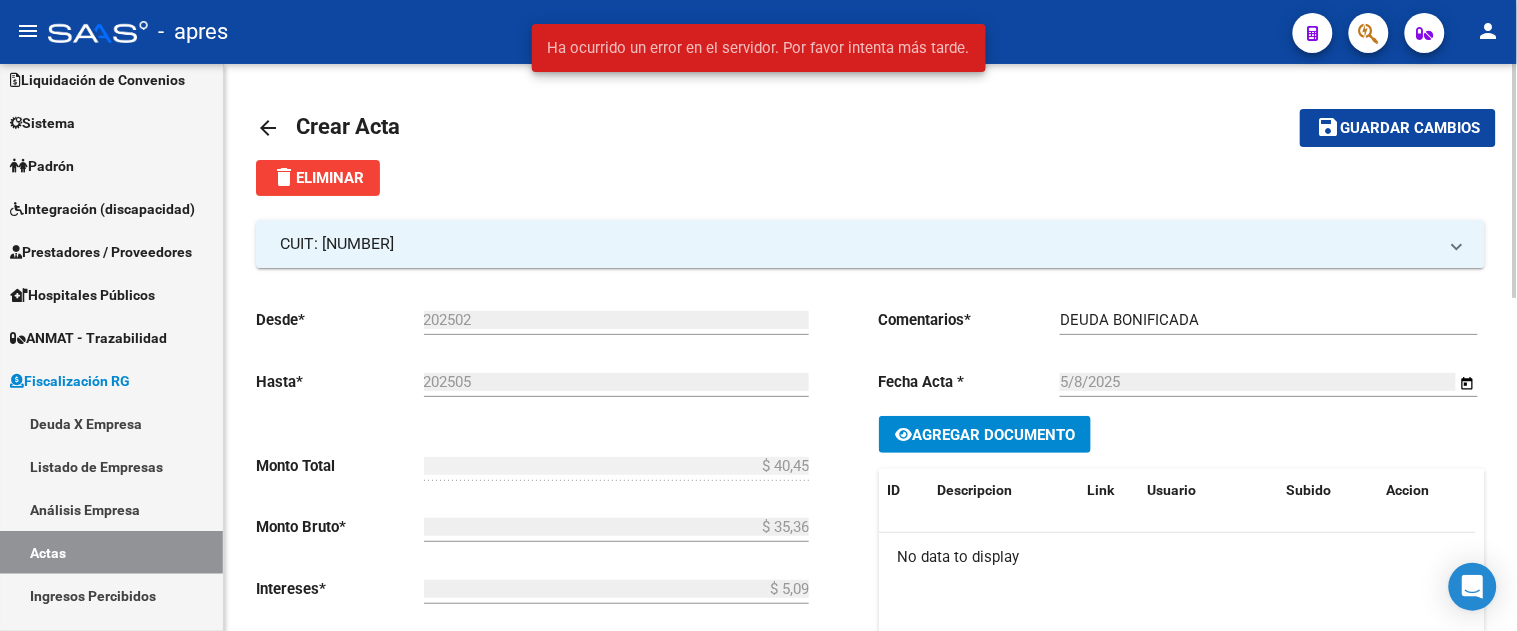 click on "Agregar Documento" 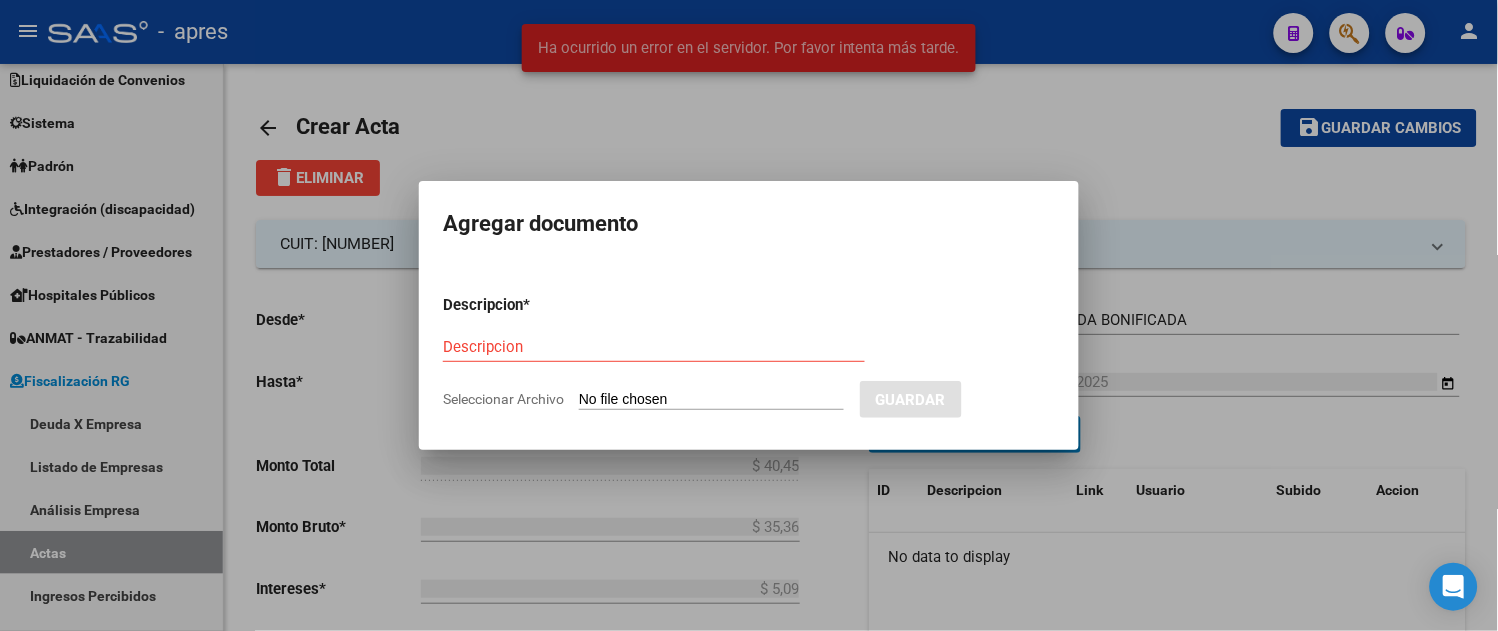 click on "Seleccionar Archivo" at bounding box center [711, 400] 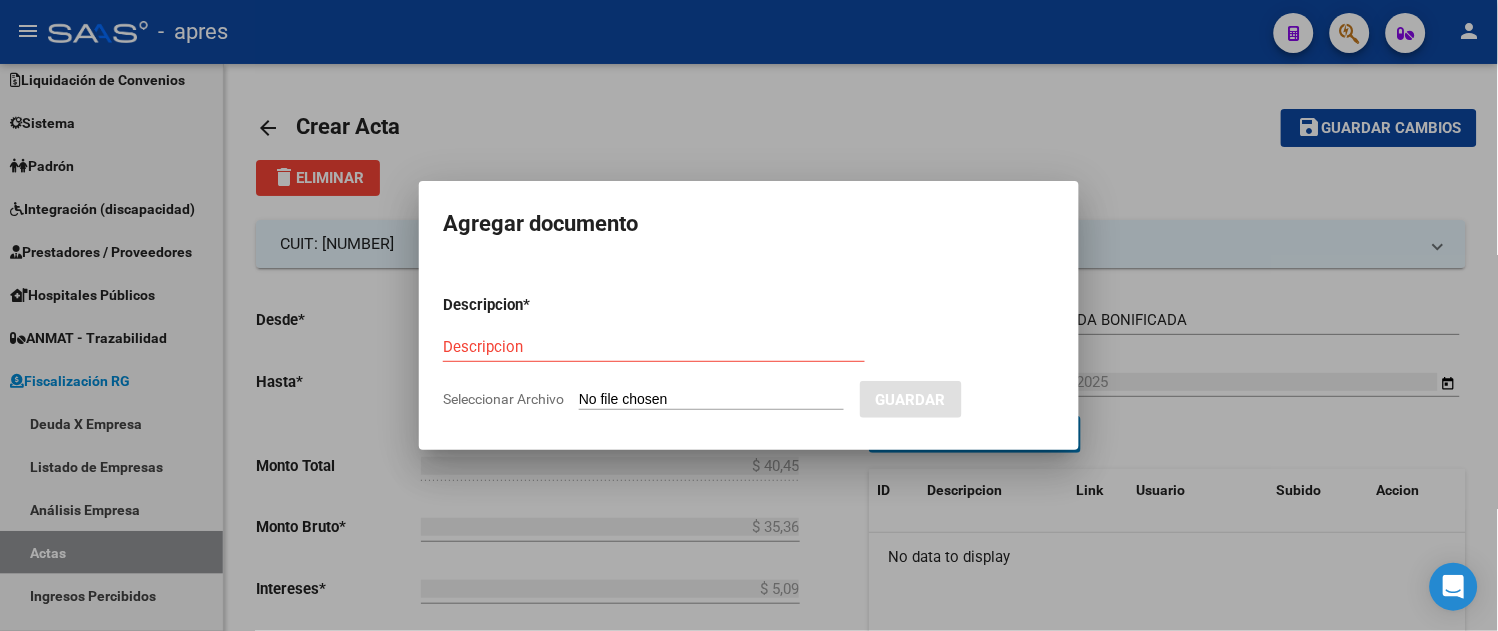 type on "C:\fakepath\Informe-Deuda-[NUMBER]-201802-202506.pdf" 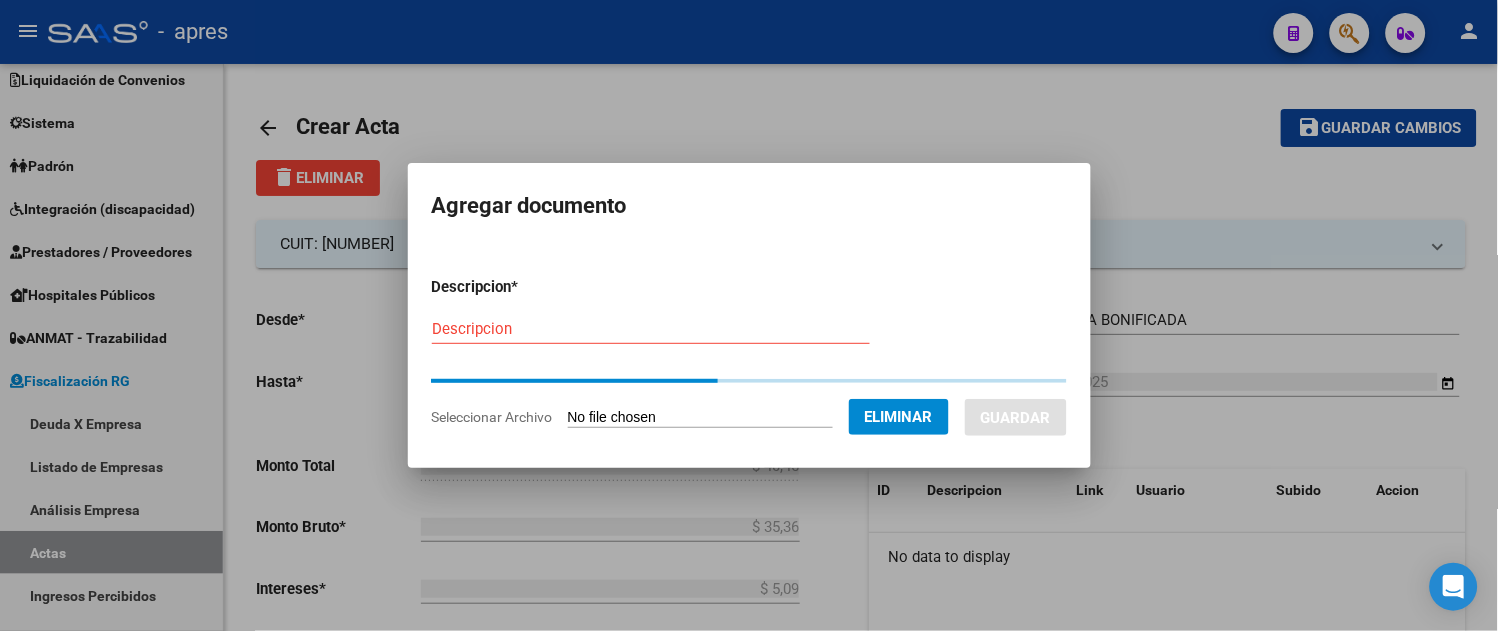 click on "Descripcion" at bounding box center [651, 329] 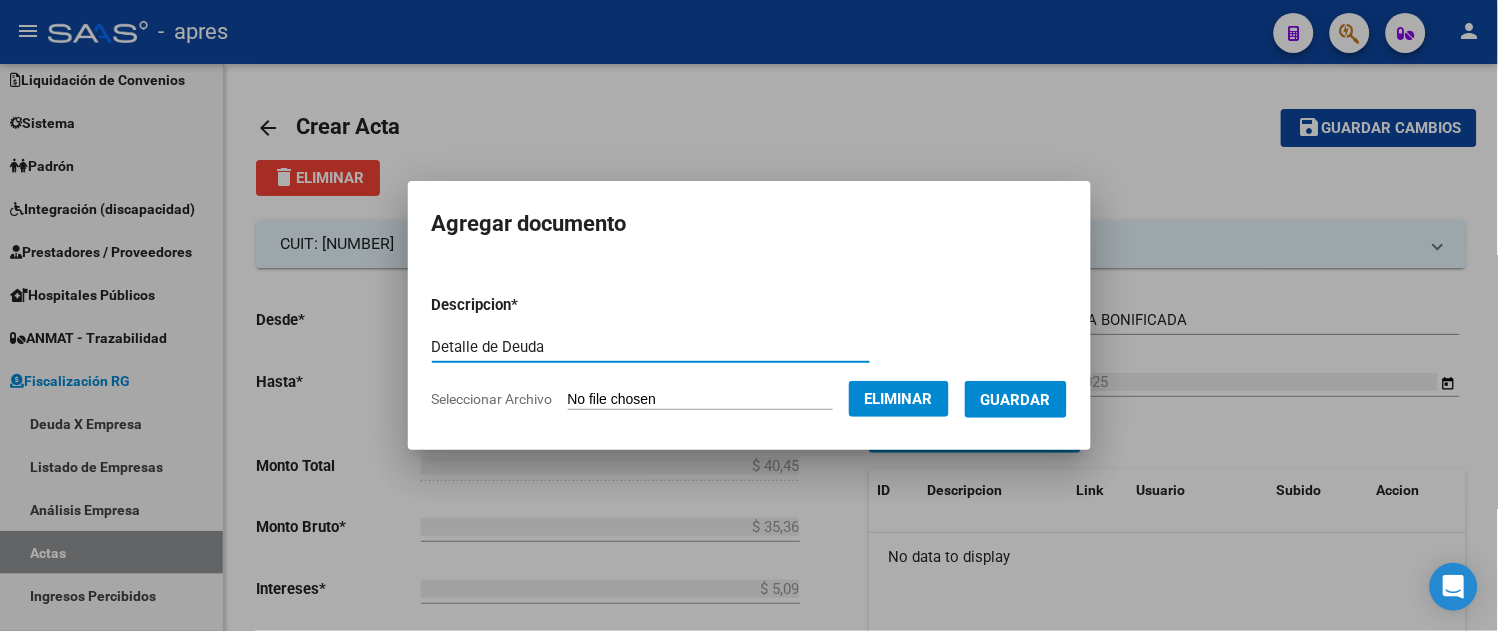 type on "Detalle de Deuda" 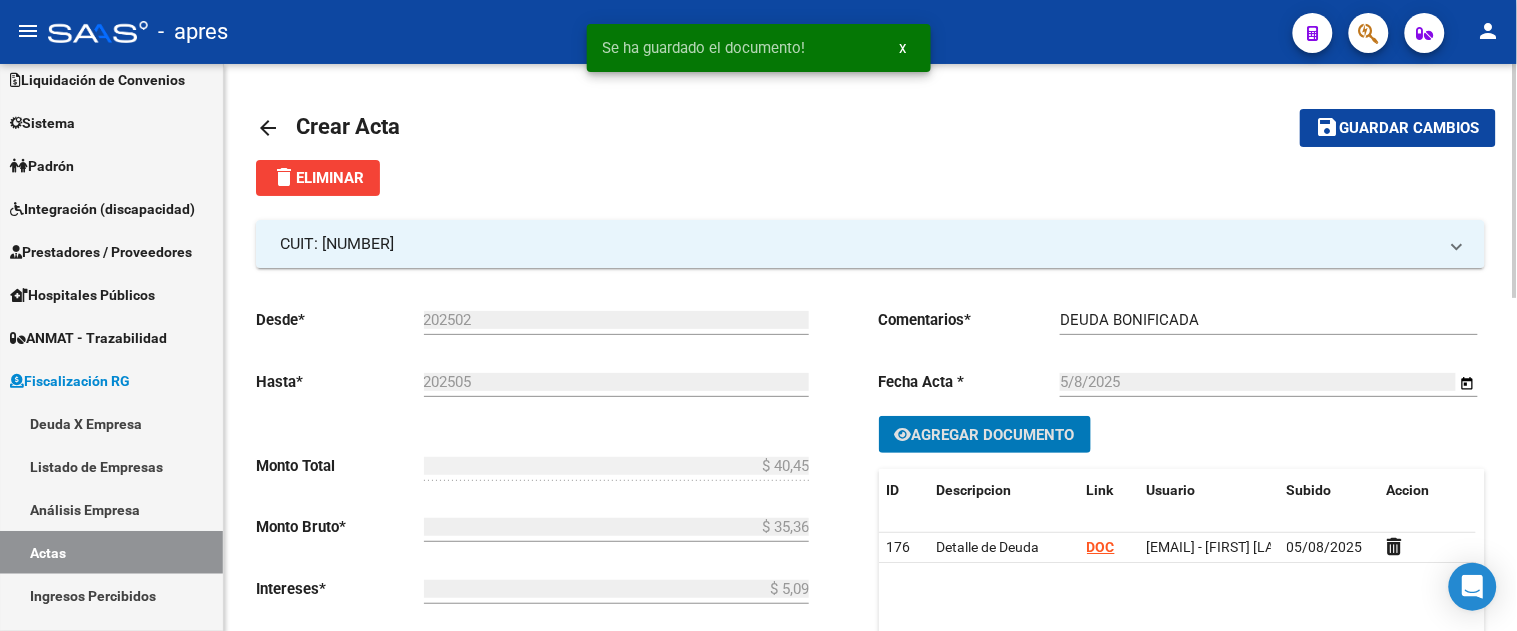 drag, startPoint x: 1334, startPoint y: 122, endPoint x: 1320, endPoint y: 136, distance: 19.79899 